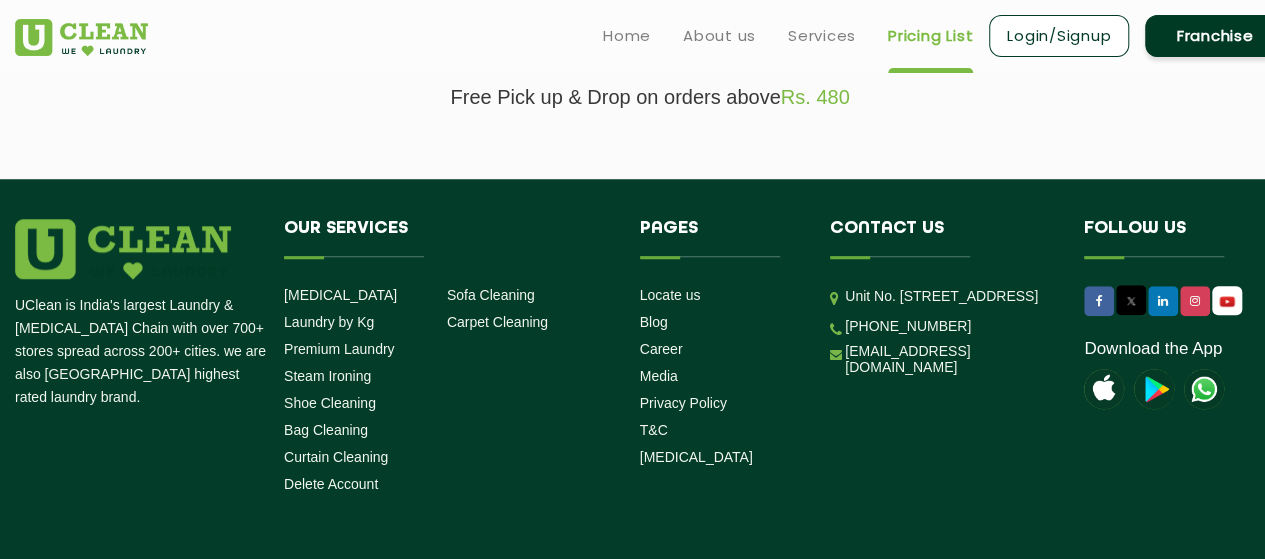 scroll, scrollTop: 466, scrollLeft: 0, axis: vertical 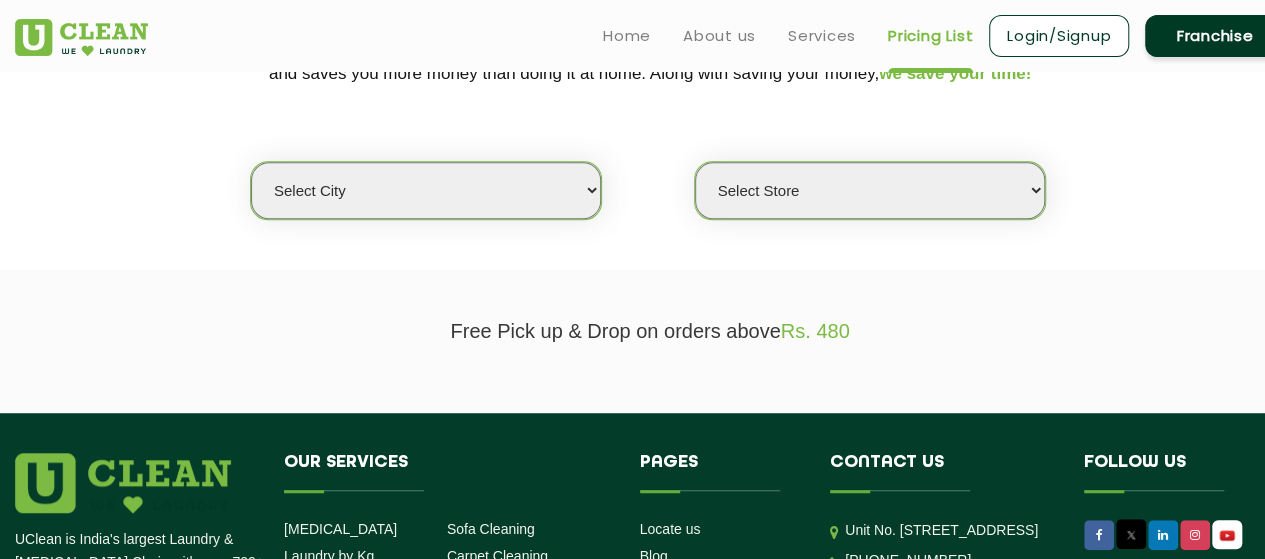 click on "Select city [GEOGRAPHIC_DATA] [GEOGRAPHIC_DATA] [GEOGRAPHIC_DATA] [GEOGRAPHIC_DATA] [GEOGRAPHIC_DATA] [GEOGRAPHIC_DATA] [GEOGRAPHIC_DATA] - [GEOGRAPHIC_DATA] Select [GEOGRAPHIC_DATA] [GEOGRAPHIC_DATA] [GEOGRAPHIC_DATA] [GEOGRAPHIC_DATA] [GEOGRAPHIC_DATA] [GEOGRAPHIC_DATA] [GEOGRAPHIC_DATA] [GEOGRAPHIC_DATA] [GEOGRAPHIC_DATA] [GEOGRAPHIC_DATA] [GEOGRAPHIC_DATA] [GEOGRAPHIC_DATA] [GEOGRAPHIC_DATA] [GEOGRAPHIC_DATA] [GEOGRAPHIC_DATA] [GEOGRAPHIC_DATA] [GEOGRAPHIC_DATA] [GEOGRAPHIC_DATA] [GEOGRAPHIC_DATA] [GEOGRAPHIC_DATA] [GEOGRAPHIC_DATA] [GEOGRAPHIC_DATA] [GEOGRAPHIC_DATA] [GEOGRAPHIC_DATA] [GEOGRAPHIC_DATA] [GEOGRAPHIC_DATA] [GEOGRAPHIC_DATA] [GEOGRAPHIC_DATA] [GEOGRAPHIC_DATA] [GEOGRAPHIC_DATA] [GEOGRAPHIC_DATA] [GEOGRAPHIC_DATA] [GEOGRAPHIC_DATA] [GEOGRAPHIC_DATA] [GEOGRAPHIC_DATA] [GEOGRAPHIC_DATA] [GEOGRAPHIC_DATA] [GEOGRAPHIC_DATA] [GEOGRAPHIC_DATA] [GEOGRAPHIC_DATA] [GEOGRAPHIC_DATA] [GEOGRAPHIC_DATA] [GEOGRAPHIC_DATA] [GEOGRAPHIC_DATA] [GEOGRAPHIC_DATA] [GEOGRAPHIC_DATA] [GEOGRAPHIC_DATA] [GEOGRAPHIC_DATA] [GEOGRAPHIC_DATA] [GEOGRAPHIC_DATA] [GEOGRAPHIC_DATA] [GEOGRAPHIC_DATA] [GEOGRAPHIC_DATA] [GEOGRAPHIC_DATA] [GEOGRAPHIC_DATA] [GEOGRAPHIC_DATA] [GEOGRAPHIC_DATA] [GEOGRAPHIC_DATA] [GEOGRAPHIC_DATA] [GEOGRAPHIC_DATA] [GEOGRAPHIC_DATA] [GEOGRAPHIC_DATA] [GEOGRAPHIC_DATA] [GEOGRAPHIC_DATA] [GEOGRAPHIC_DATA] [GEOGRAPHIC_DATA] [GEOGRAPHIC_DATA] [GEOGRAPHIC_DATA] [GEOGRAPHIC_DATA] [GEOGRAPHIC_DATA] [GEOGRAPHIC_DATA] [GEOGRAPHIC_DATA] [GEOGRAPHIC_DATA] [GEOGRAPHIC_DATA] [GEOGRAPHIC_DATA] [GEOGRAPHIC_DATA] [GEOGRAPHIC_DATA] [GEOGRAPHIC_DATA] [GEOGRAPHIC_DATA] - Select [GEOGRAPHIC_DATA] [GEOGRAPHIC_DATA] [GEOGRAPHIC_DATA] [GEOGRAPHIC_DATA] [GEOGRAPHIC_DATA] [GEOGRAPHIC_DATA] [GEOGRAPHIC_DATA] [GEOGRAPHIC_DATA] [GEOGRAPHIC_DATA] [GEOGRAPHIC_DATA] [GEOGRAPHIC_DATA] [GEOGRAPHIC_DATA] [GEOGRAPHIC_DATA] [GEOGRAPHIC_DATA] [GEOGRAPHIC_DATA] [GEOGRAPHIC_DATA] [GEOGRAPHIC_DATA] [GEOGRAPHIC_DATA] [GEOGRAPHIC_DATA] [GEOGRAPHIC_DATA] [GEOGRAPHIC_DATA] [GEOGRAPHIC_DATA] [GEOGRAPHIC_DATA] [GEOGRAPHIC_DATA] [GEOGRAPHIC_DATA] [GEOGRAPHIC_DATA] [GEOGRAPHIC_DATA] [GEOGRAPHIC_DATA] [GEOGRAPHIC_DATA] [GEOGRAPHIC_DATA] [GEOGRAPHIC_DATA]" at bounding box center [426, 190] 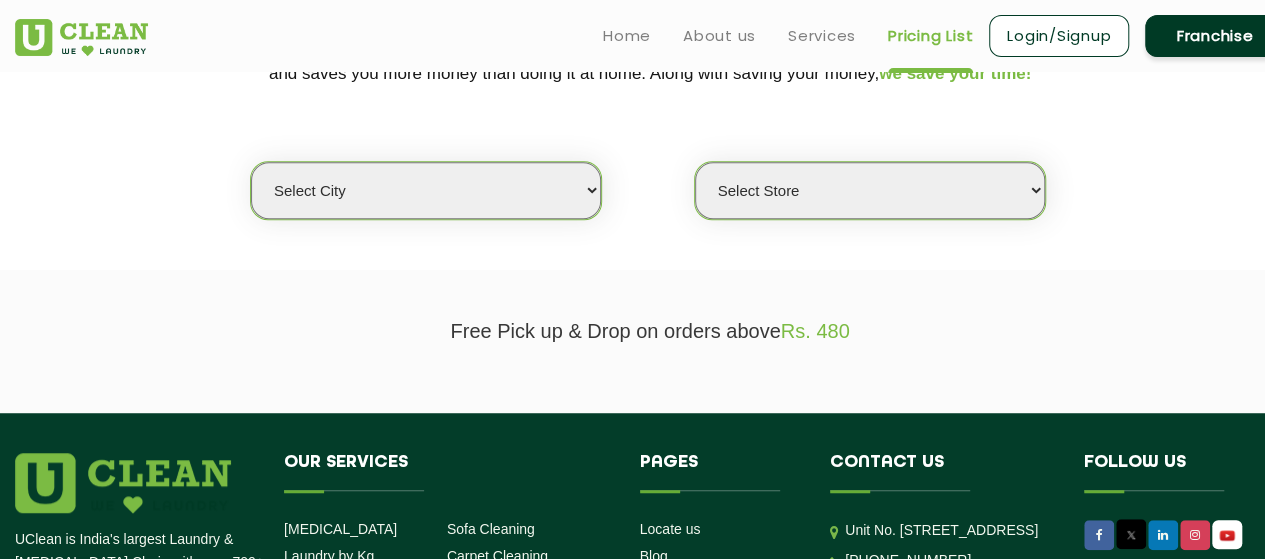select on "4" 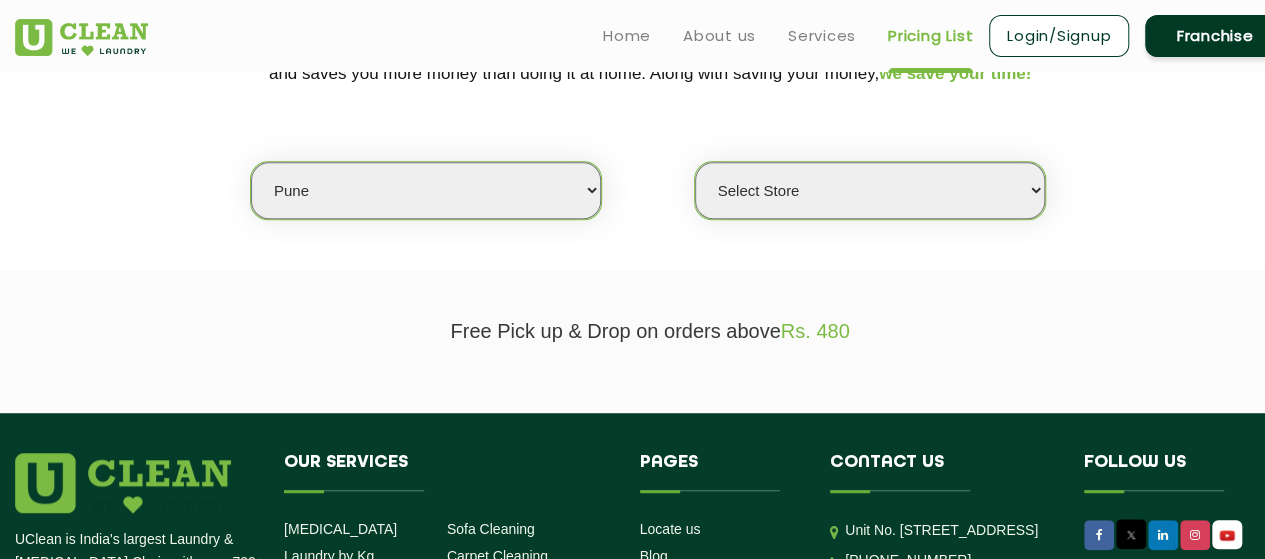 click on "Select city [GEOGRAPHIC_DATA] [GEOGRAPHIC_DATA] [GEOGRAPHIC_DATA] [GEOGRAPHIC_DATA] [GEOGRAPHIC_DATA] [GEOGRAPHIC_DATA] [GEOGRAPHIC_DATA] - [GEOGRAPHIC_DATA] Select [GEOGRAPHIC_DATA] [GEOGRAPHIC_DATA] [GEOGRAPHIC_DATA] [GEOGRAPHIC_DATA] [GEOGRAPHIC_DATA] [GEOGRAPHIC_DATA] [GEOGRAPHIC_DATA] [GEOGRAPHIC_DATA] [GEOGRAPHIC_DATA] [GEOGRAPHIC_DATA] [GEOGRAPHIC_DATA] [GEOGRAPHIC_DATA] [GEOGRAPHIC_DATA] [GEOGRAPHIC_DATA] [GEOGRAPHIC_DATA] [GEOGRAPHIC_DATA] [GEOGRAPHIC_DATA] [GEOGRAPHIC_DATA] [GEOGRAPHIC_DATA] [GEOGRAPHIC_DATA] [GEOGRAPHIC_DATA] [GEOGRAPHIC_DATA] [GEOGRAPHIC_DATA] [GEOGRAPHIC_DATA] [GEOGRAPHIC_DATA] [GEOGRAPHIC_DATA] [GEOGRAPHIC_DATA] [GEOGRAPHIC_DATA] [GEOGRAPHIC_DATA] [GEOGRAPHIC_DATA] [GEOGRAPHIC_DATA] [GEOGRAPHIC_DATA] [GEOGRAPHIC_DATA] [GEOGRAPHIC_DATA] [GEOGRAPHIC_DATA] [GEOGRAPHIC_DATA] [GEOGRAPHIC_DATA] [GEOGRAPHIC_DATA] [GEOGRAPHIC_DATA] [GEOGRAPHIC_DATA] [GEOGRAPHIC_DATA] [GEOGRAPHIC_DATA] [GEOGRAPHIC_DATA] [GEOGRAPHIC_DATA] [GEOGRAPHIC_DATA] [GEOGRAPHIC_DATA] [GEOGRAPHIC_DATA] [GEOGRAPHIC_DATA] [GEOGRAPHIC_DATA] [GEOGRAPHIC_DATA] [GEOGRAPHIC_DATA] [GEOGRAPHIC_DATA] [GEOGRAPHIC_DATA] [GEOGRAPHIC_DATA] [GEOGRAPHIC_DATA] [GEOGRAPHIC_DATA] [GEOGRAPHIC_DATA] [GEOGRAPHIC_DATA] [GEOGRAPHIC_DATA] [GEOGRAPHIC_DATA] [GEOGRAPHIC_DATA] [GEOGRAPHIC_DATA] [GEOGRAPHIC_DATA] [GEOGRAPHIC_DATA] [GEOGRAPHIC_DATA] [GEOGRAPHIC_DATA] [GEOGRAPHIC_DATA] [GEOGRAPHIC_DATA] [GEOGRAPHIC_DATA] [GEOGRAPHIC_DATA] [GEOGRAPHIC_DATA] [GEOGRAPHIC_DATA] [GEOGRAPHIC_DATA] [GEOGRAPHIC_DATA] [GEOGRAPHIC_DATA] [GEOGRAPHIC_DATA] [GEOGRAPHIC_DATA] [GEOGRAPHIC_DATA] [GEOGRAPHIC_DATA] - Select [GEOGRAPHIC_DATA] [GEOGRAPHIC_DATA] [GEOGRAPHIC_DATA] [GEOGRAPHIC_DATA] [GEOGRAPHIC_DATA] [GEOGRAPHIC_DATA] [GEOGRAPHIC_DATA] [GEOGRAPHIC_DATA] [GEOGRAPHIC_DATA] [GEOGRAPHIC_DATA] [GEOGRAPHIC_DATA] [GEOGRAPHIC_DATA] [GEOGRAPHIC_DATA] [GEOGRAPHIC_DATA] [GEOGRAPHIC_DATA] [GEOGRAPHIC_DATA] [GEOGRAPHIC_DATA] [GEOGRAPHIC_DATA] [GEOGRAPHIC_DATA] [GEOGRAPHIC_DATA] [GEOGRAPHIC_DATA] [GEOGRAPHIC_DATA] [GEOGRAPHIC_DATA] [GEOGRAPHIC_DATA] [GEOGRAPHIC_DATA] [GEOGRAPHIC_DATA] [GEOGRAPHIC_DATA] [GEOGRAPHIC_DATA] [GEOGRAPHIC_DATA] [GEOGRAPHIC_DATA] [GEOGRAPHIC_DATA]" at bounding box center [426, 190] 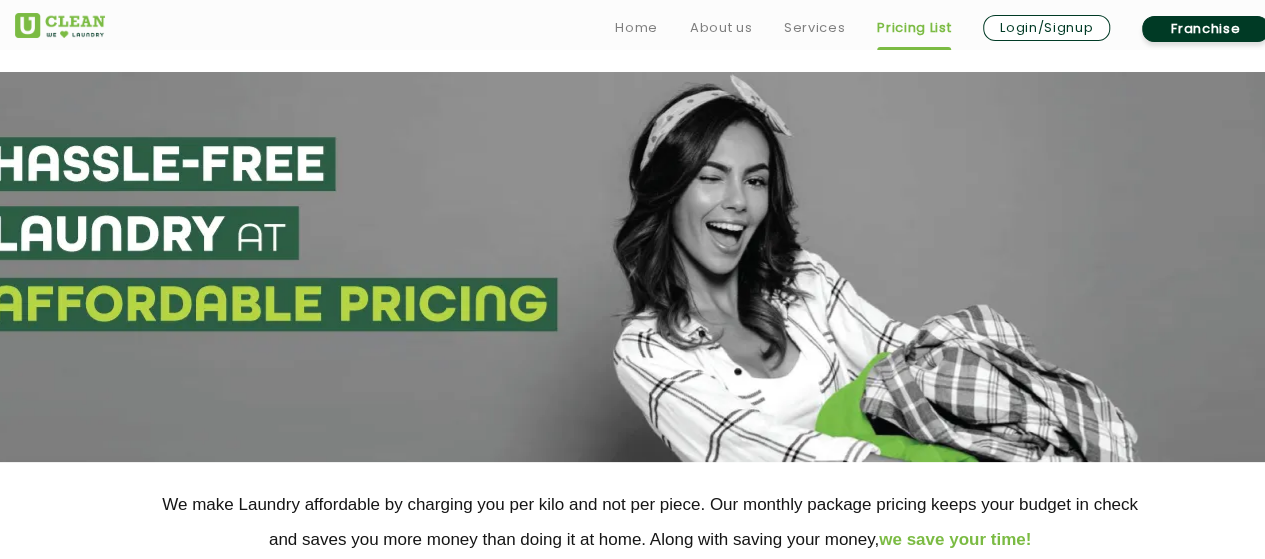 scroll, scrollTop: 466, scrollLeft: 0, axis: vertical 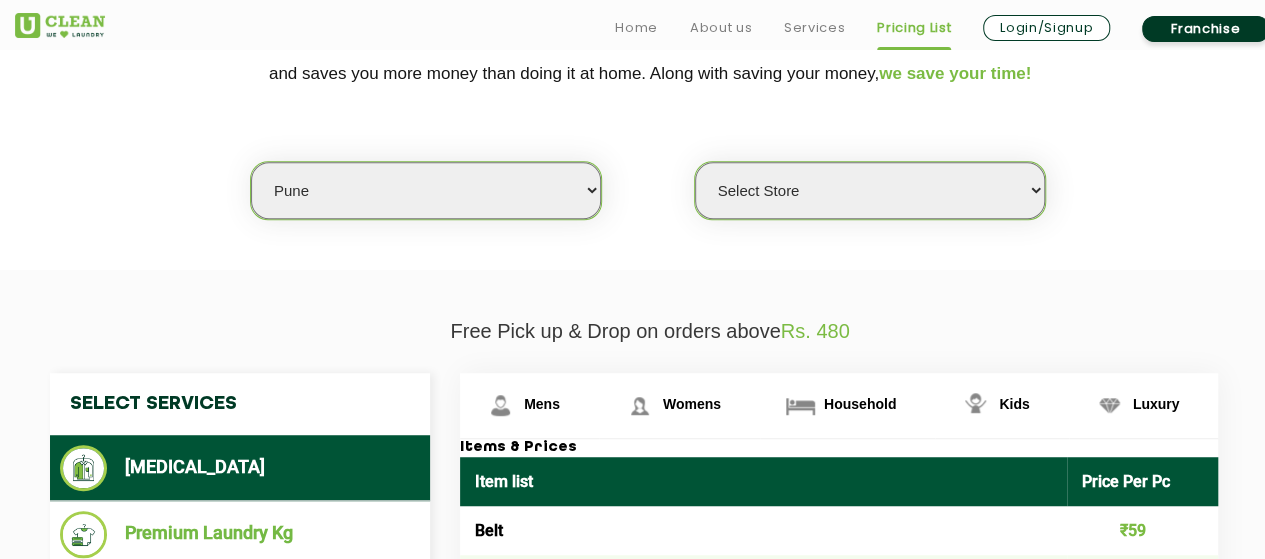 click on "Select Store [GEOGRAPHIC_DATA] [GEOGRAPHIC_DATA] [GEOGRAPHIC_DATA] [GEOGRAPHIC_DATA][PERSON_NAME] [GEOGRAPHIC_DATA] UClean NIBM UClean Ghorpadi UClean Hinjawadi [GEOGRAPHIC_DATA] [GEOGRAPHIC_DATA] [GEOGRAPHIC_DATA] [GEOGRAPHIC_DATA]" at bounding box center [870, 190] 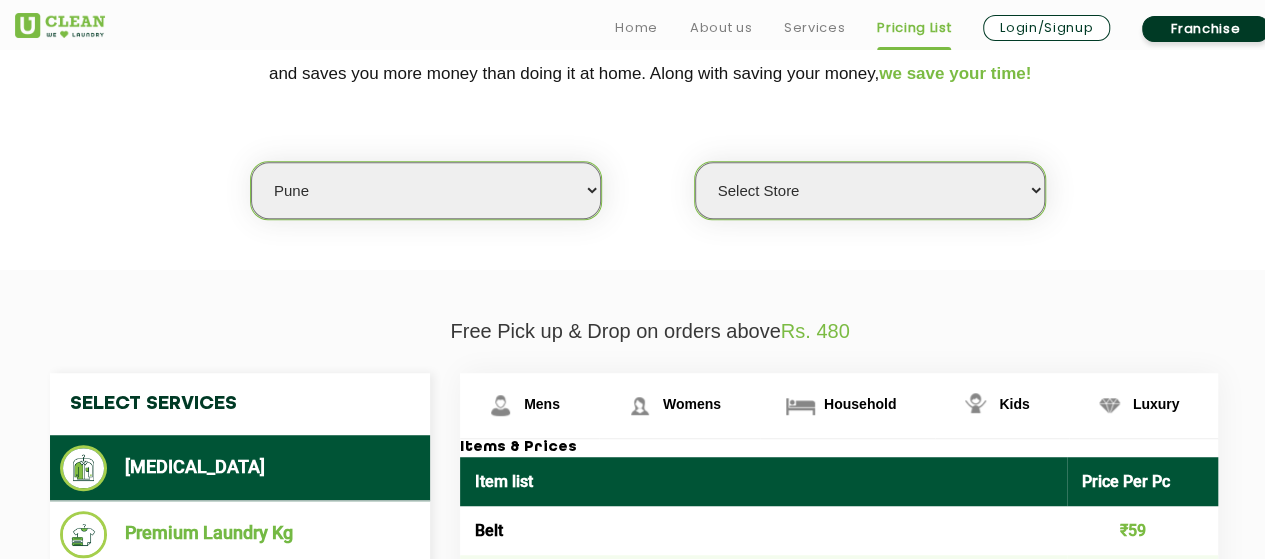 select on "128" 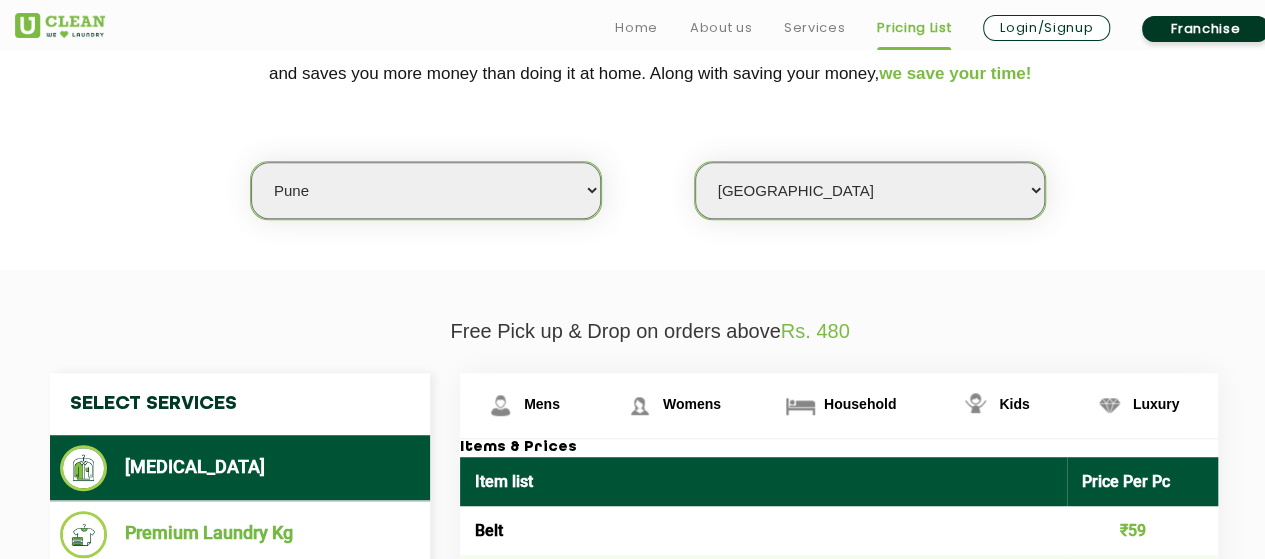 click on "Select Store [GEOGRAPHIC_DATA] [GEOGRAPHIC_DATA] [GEOGRAPHIC_DATA] [GEOGRAPHIC_DATA][PERSON_NAME] [GEOGRAPHIC_DATA] UClean NIBM UClean Ghorpadi UClean Hinjawadi [GEOGRAPHIC_DATA] [GEOGRAPHIC_DATA] [GEOGRAPHIC_DATA] [GEOGRAPHIC_DATA]" at bounding box center (870, 190) 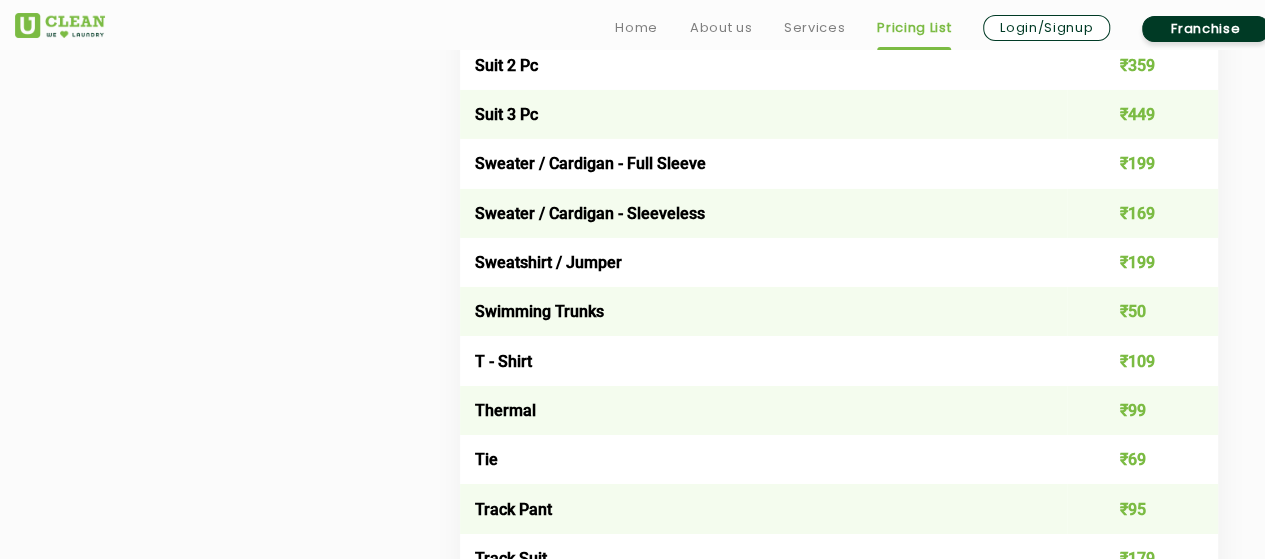 scroll, scrollTop: 3500, scrollLeft: 0, axis: vertical 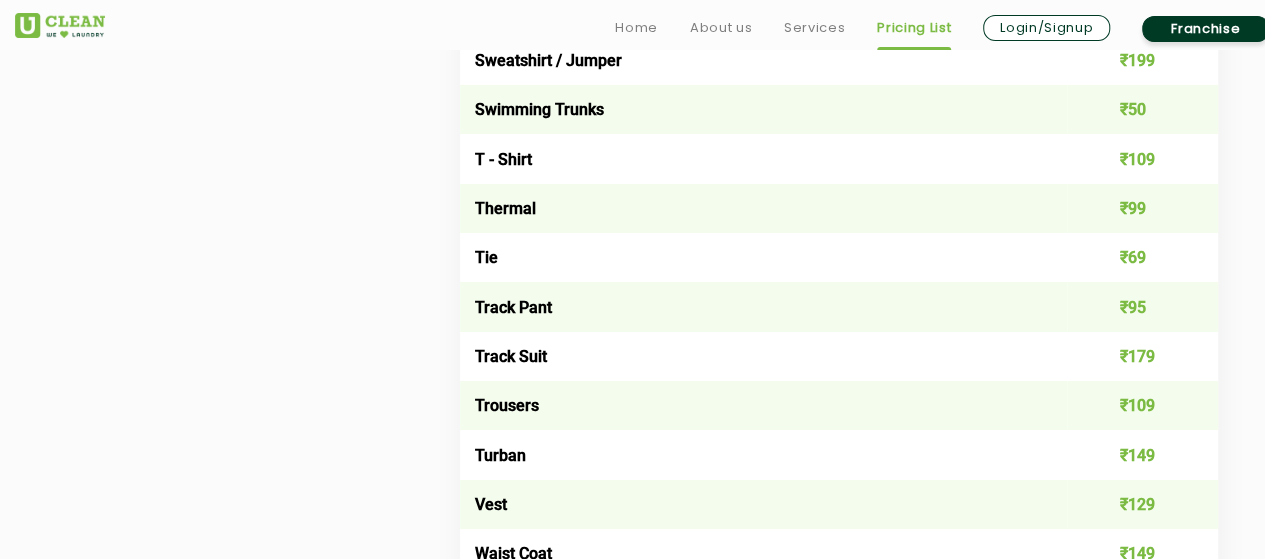 click on "T - Shirt" at bounding box center (763, 158) 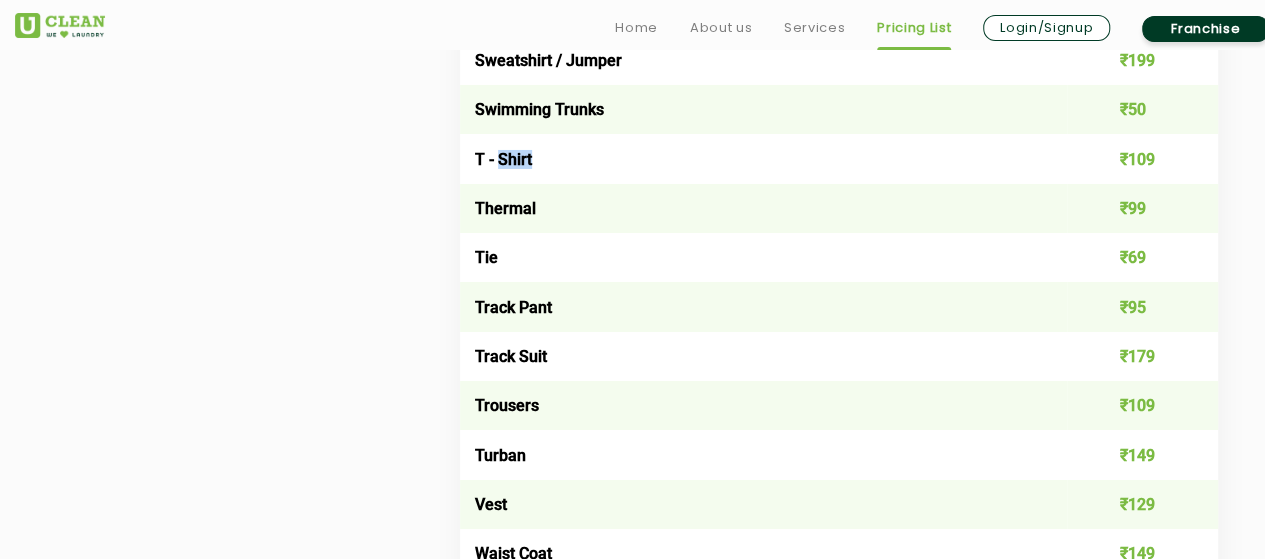 click on "T - Shirt" at bounding box center [763, 158] 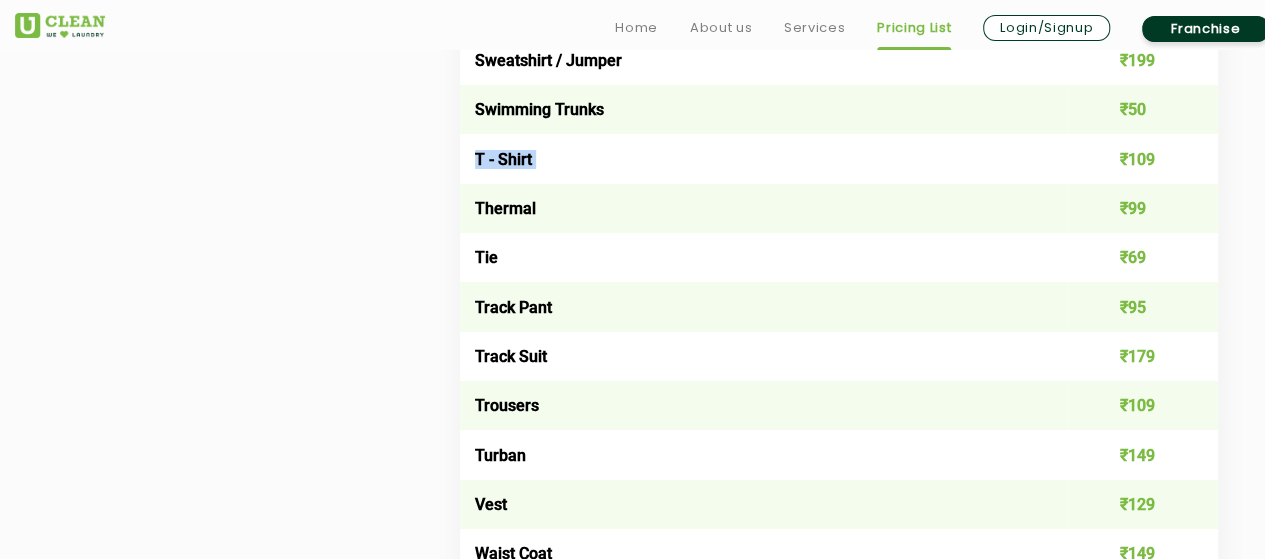 click on "T - Shirt" at bounding box center [763, 158] 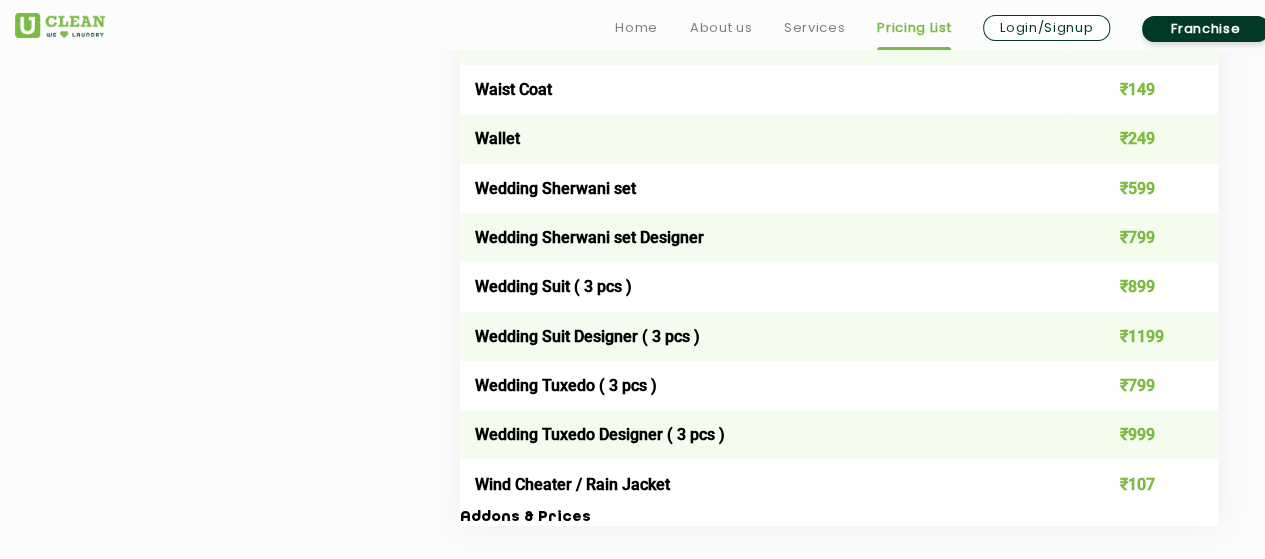 scroll, scrollTop: 3966, scrollLeft: 0, axis: vertical 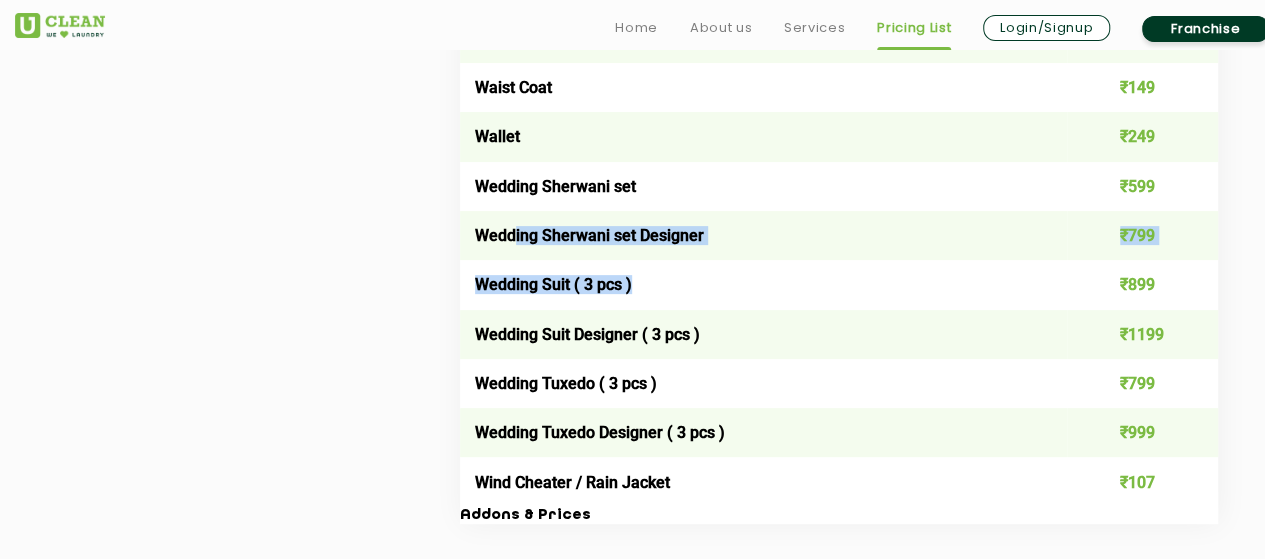 drag, startPoint x: 604, startPoint y: 269, endPoint x: 1134, endPoint y: 317, distance: 532.1691 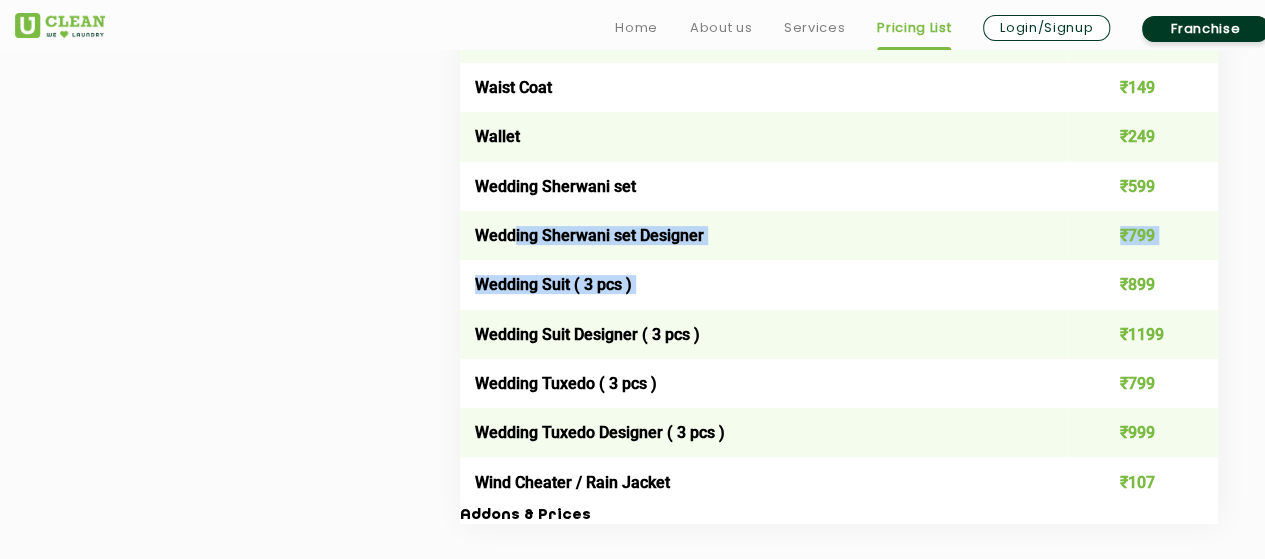 click on "Wedding Suit ( 3 pcs )" at bounding box center (763, 284) 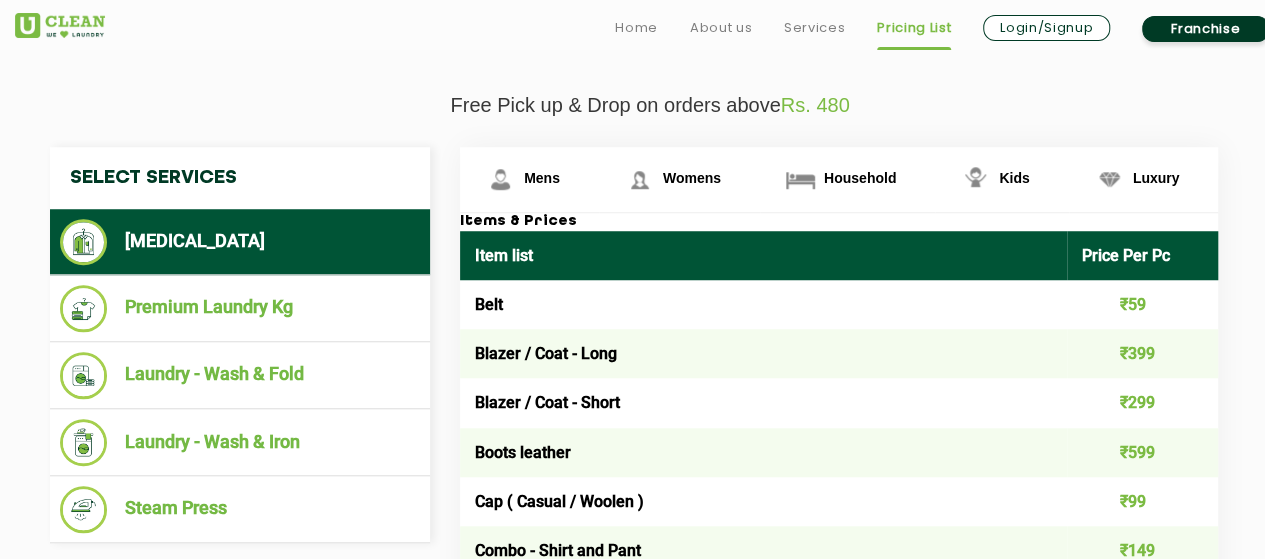 scroll, scrollTop: 700, scrollLeft: 0, axis: vertical 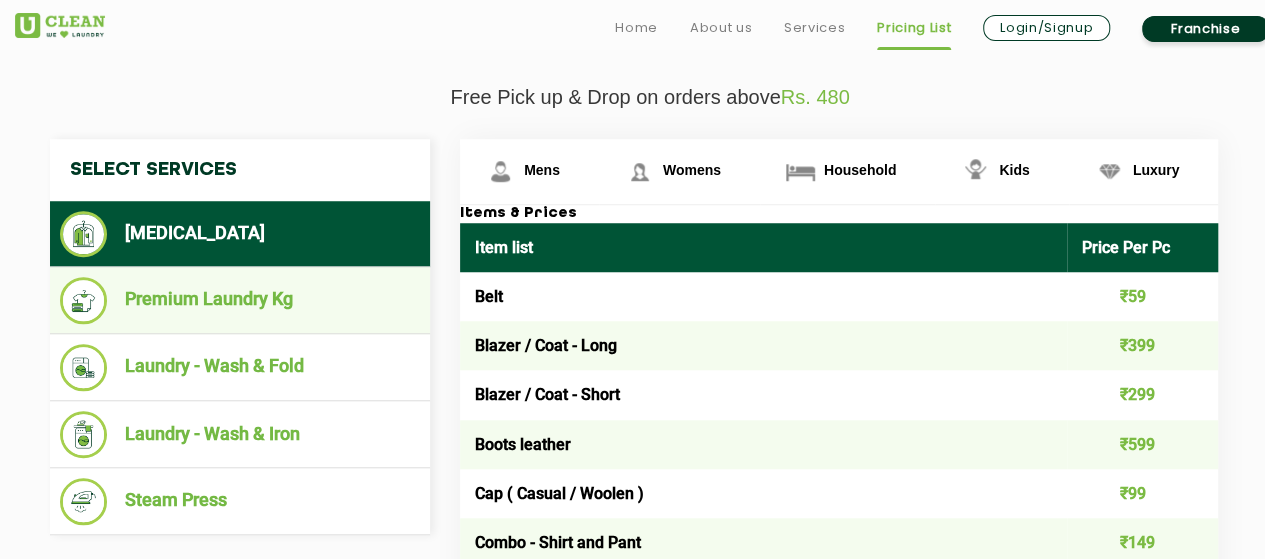 click on "Premium Laundry Kg" at bounding box center (240, 300) 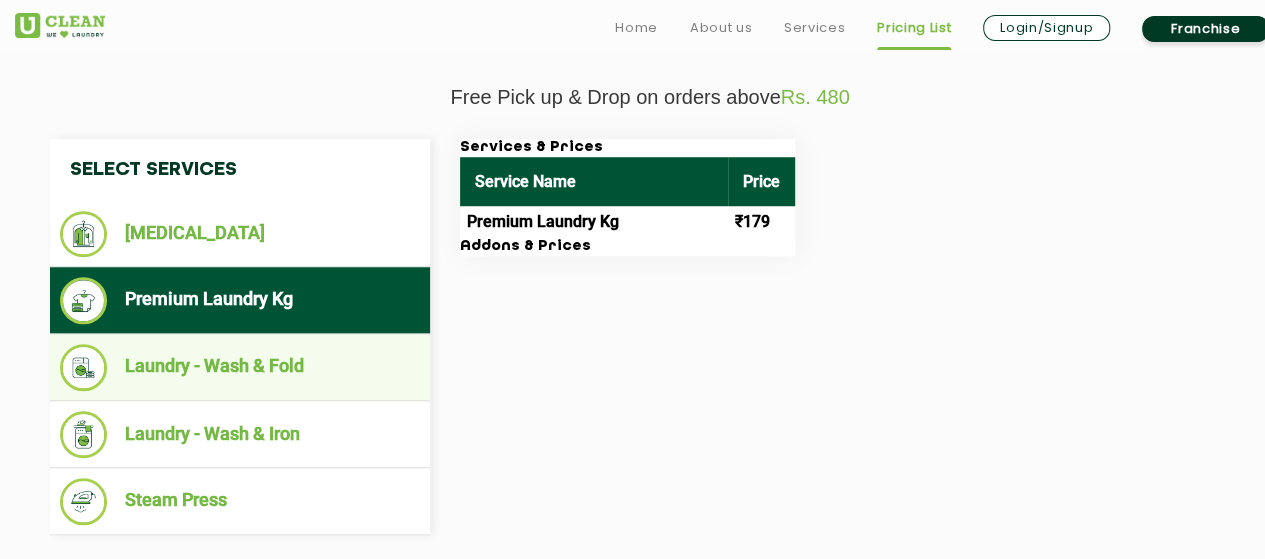 click on "Laundry - Wash & Fold" at bounding box center [240, 367] 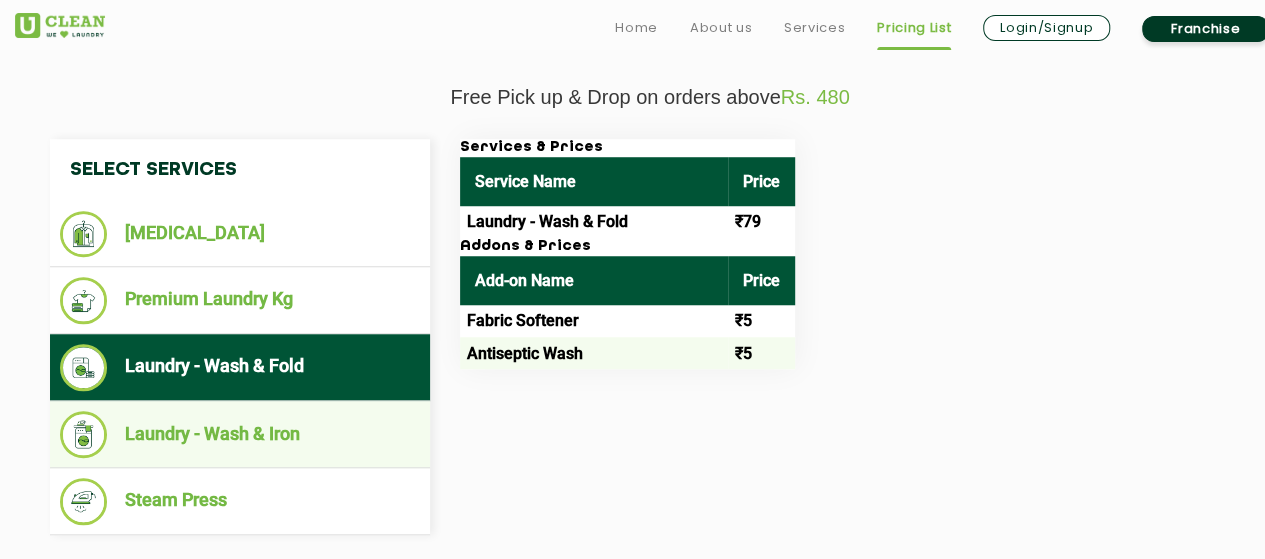 click on "Laundry - Wash & Iron" at bounding box center (240, 434) 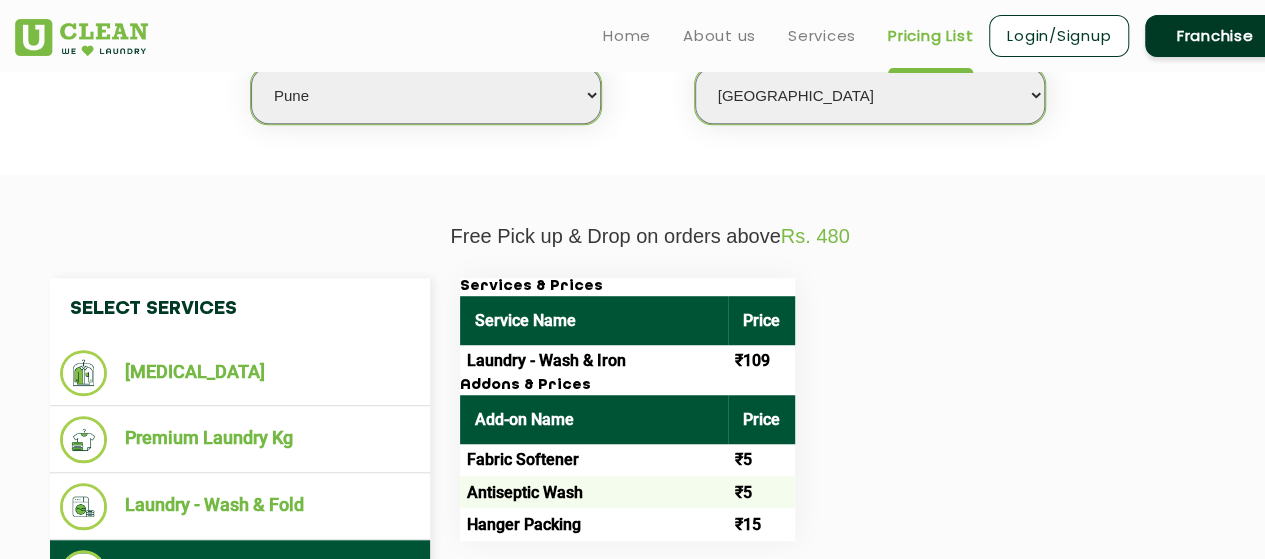 scroll, scrollTop: 552, scrollLeft: 0, axis: vertical 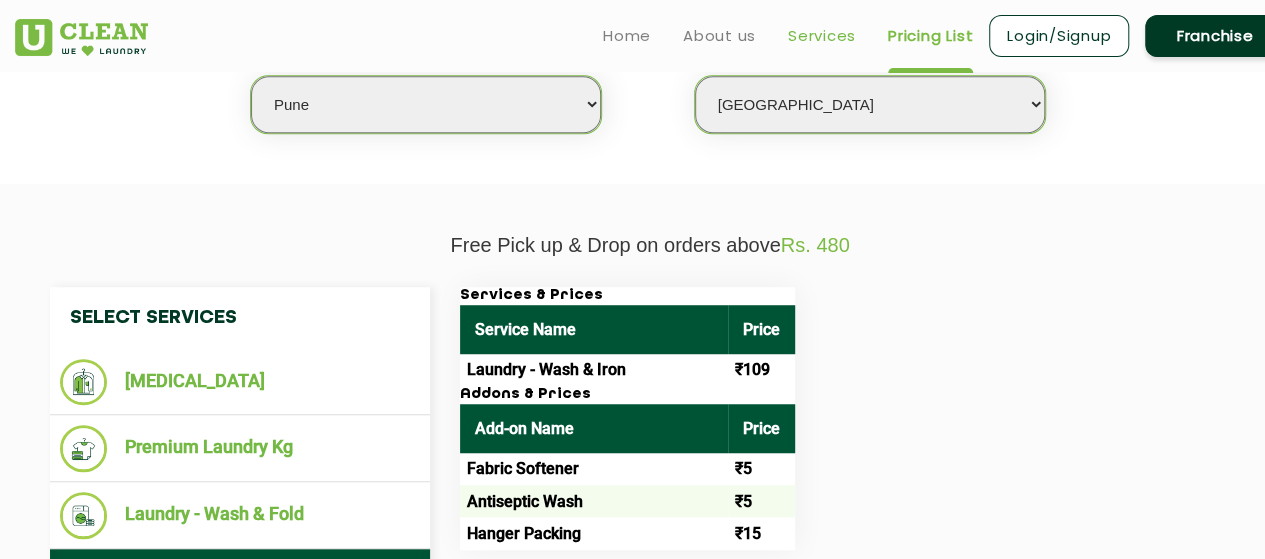 click on "Services" at bounding box center (822, 36) 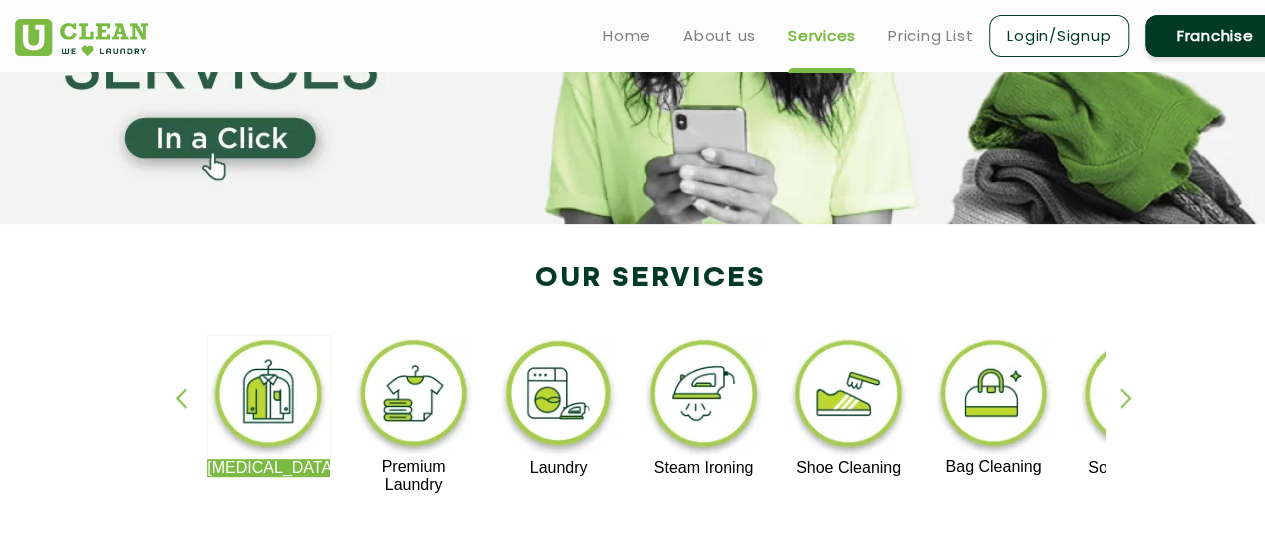 scroll, scrollTop: 233, scrollLeft: 0, axis: vertical 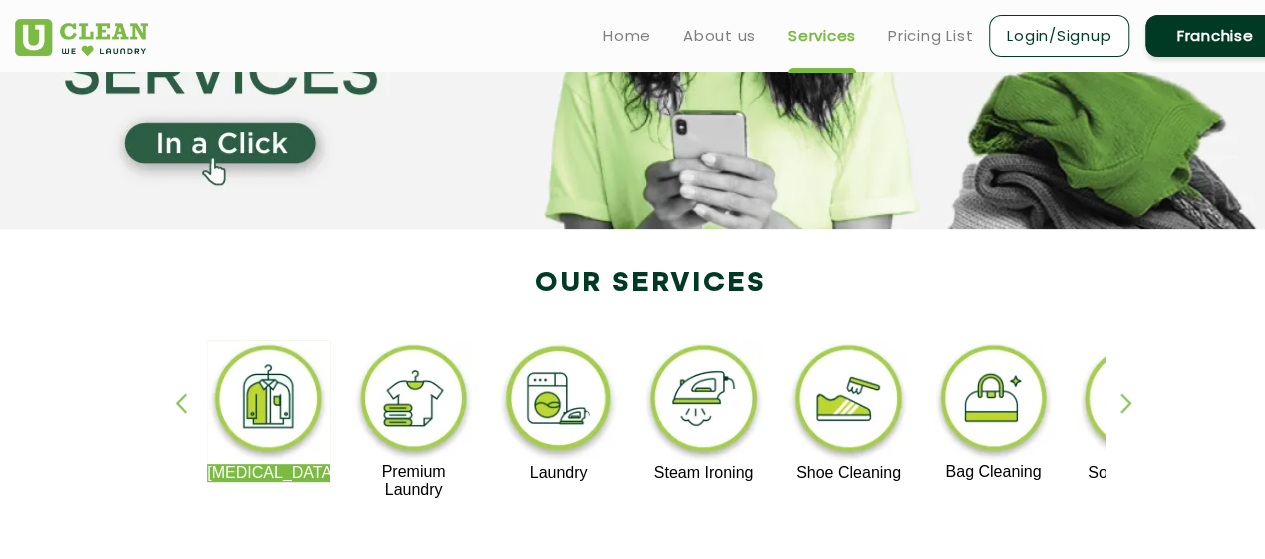 click at bounding box center [1135, 420] 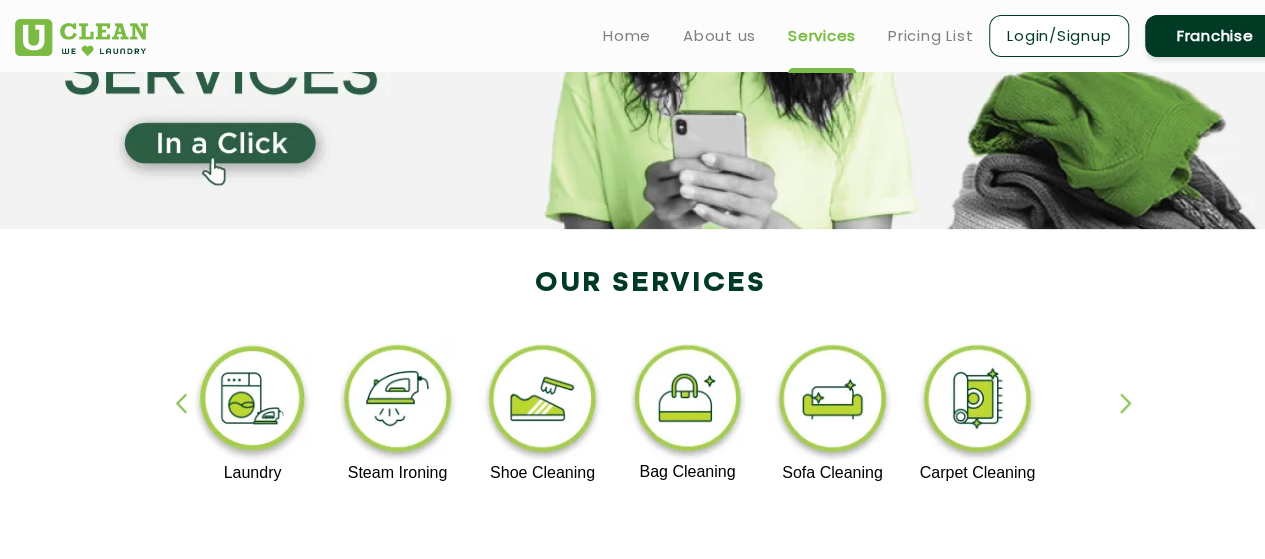 click at bounding box center (1135, 420) 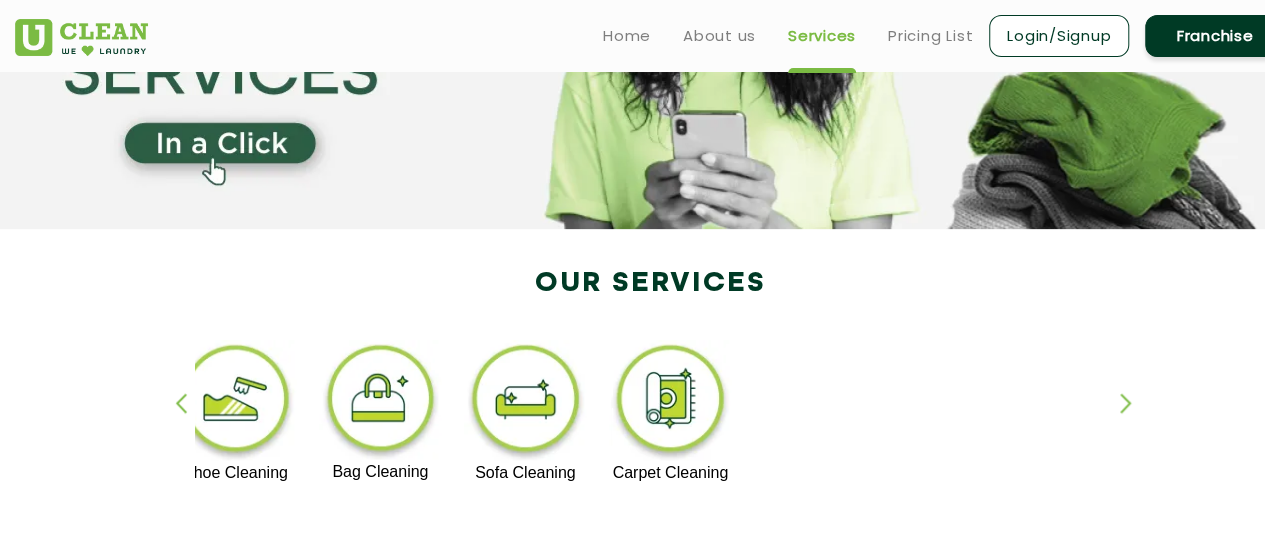 click at bounding box center [1135, 420] 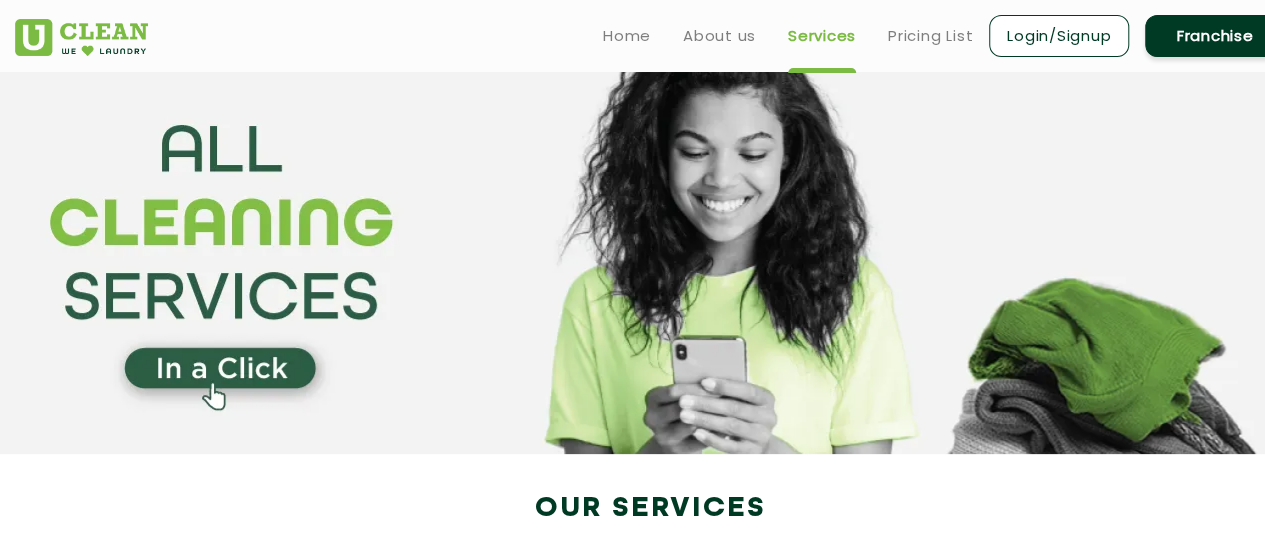 scroll, scrollTop: 0, scrollLeft: 0, axis: both 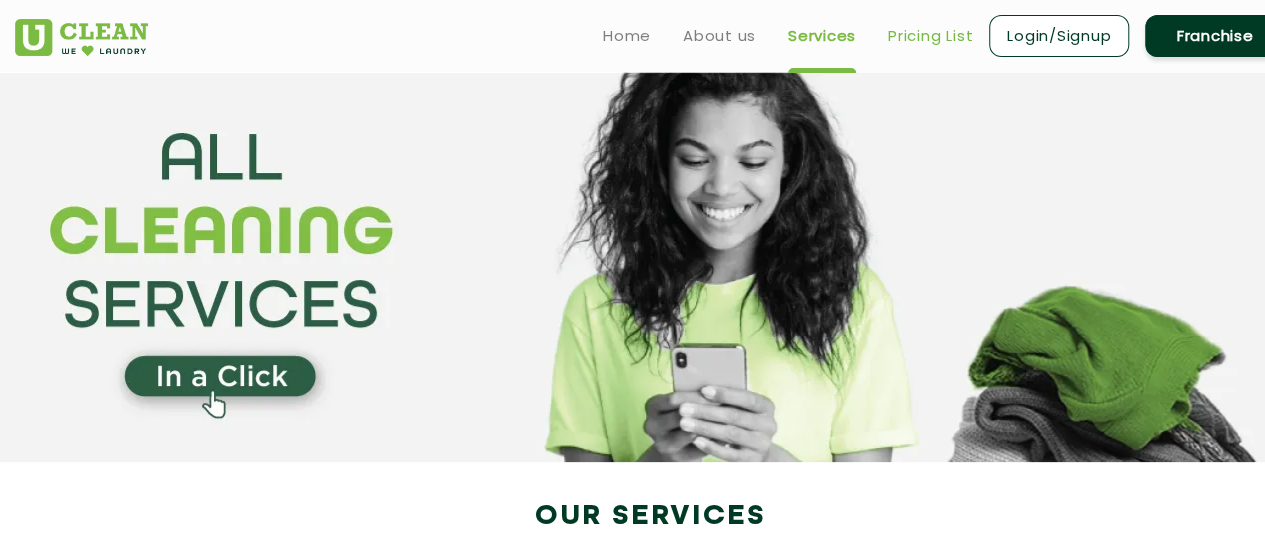 click on "Pricing List" at bounding box center (930, 36) 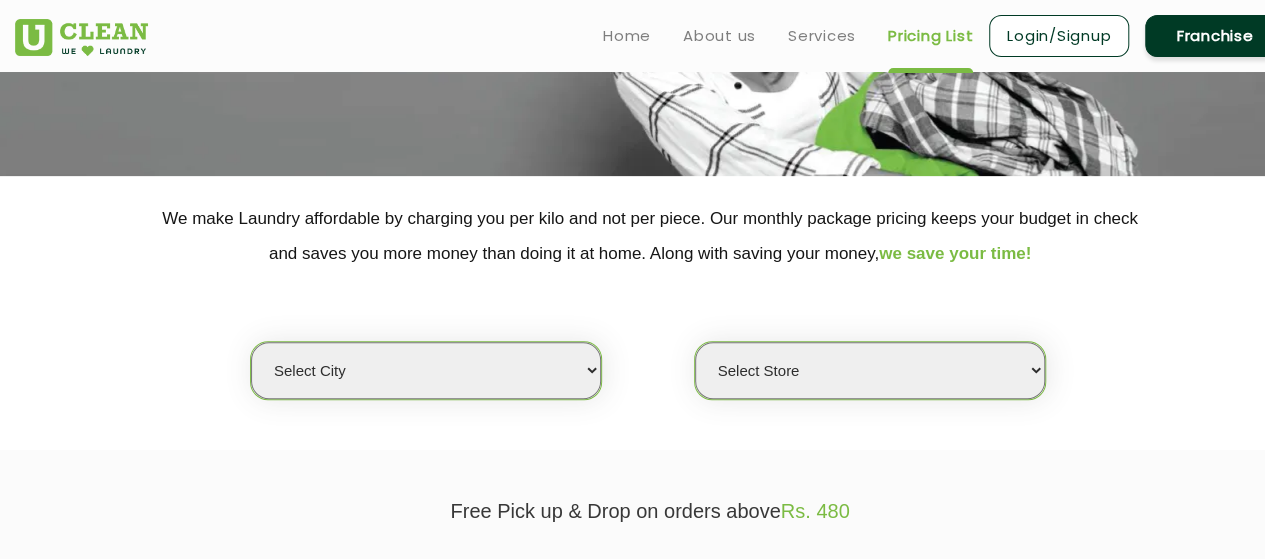scroll, scrollTop: 233, scrollLeft: 0, axis: vertical 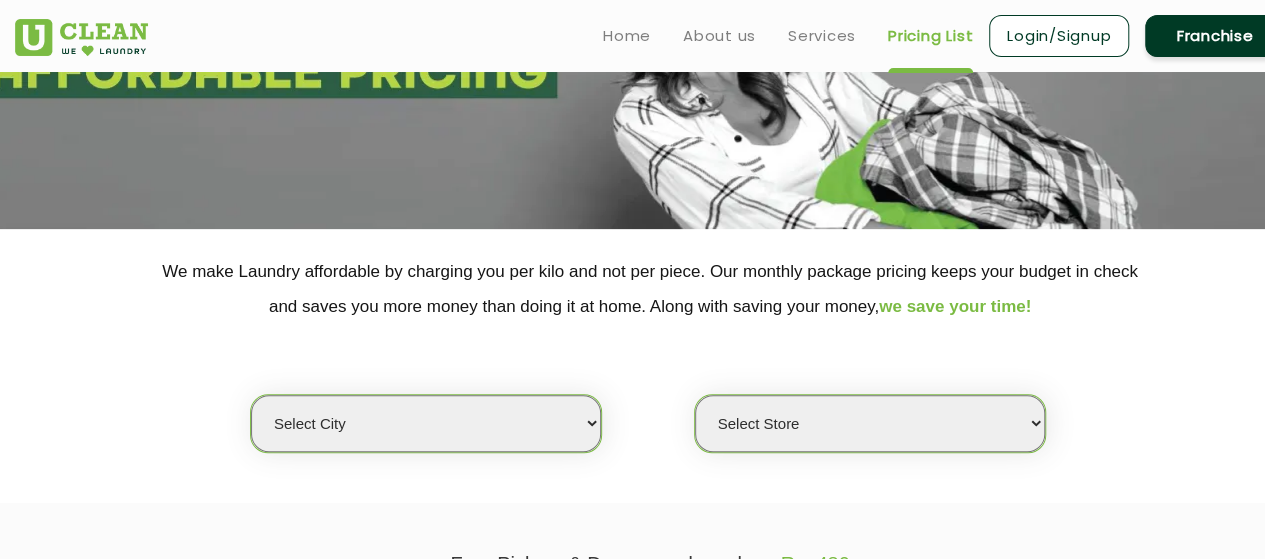 click on "Select city [GEOGRAPHIC_DATA] [GEOGRAPHIC_DATA] [GEOGRAPHIC_DATA] [GEOGRAPHIC_DATA] [GEOGRAPHIC_DATA] [GEOGRAPHIC_DATA] [GEOGRAPHIC_DATA] - [GEOGRAPHIC_DATA] Select [GEOGRAPHIC_DATA] [GEOGRAPHIC_DATA] [GEOGRAPHIC_DATA] [GEOGRAPHIC_DATA] [GEOGRAPHIC_DATA] [GEOGRAPHIC_DATA] [GEOGRAPHIC_DATA] [GEOGRAPHIC_DATA] [GEOGRAPHIC_DATA] [GEOGRAPHIC_DATA] [GEOGRAPHIC_DATA] [GEOGRAPHIC_DATA] [GEOGRAPHIC_DATA] [GEOGRAPHIC_DATA] [GEOGRAPHIC_DATA] [GEOGRAPHIC_DATA] [GEOGRAPHIC_DATA] [GEOGRAPHIC_DATA] [GEOGRAPHIC_DATA] [GEOGRAPHIC_DATA] [GEOGRAPHIC_DATA] [GEOGRAPHIC_DATA] [GEOGRAPHIC_DATA] [GEOGRAPHIC_DATA] [GEOGRAPHIC_DATA] [GEOGRAPHIC_DATA] [GEOGRAPHIC_DATA] [GEOGRAPHIC_DATA] [GEOGRAPHIC_DATA] [GEOGRAPHIC_DATA] [GEOGRAPHIC_DATA] [GEOGRAPHIC_DATA] [GEOGRAPHIC_DATA] [GEOGRAPHIC_DATA] [GEOGRAPHIC_DATA] [GEOGRAPHIC_DATA] [GEOGRAPHIC_DATA] [GEOGRAPHIC_DATA] [GEOGRAPHIC_DATA] [GEOGRAPHIC_DATA] [GEOGRAPHIC_DATA] [GEOGRAPHIC_DATA] [GEOGRAPHIC_DATA] [GEOGRAPHIC_DATA] [GEOGRAPHIC_DATA] [GEOGRAPHIC_DATA] [GEOGRAPHIC_DATA] [GEOGRAPHIC_DATA] [GEOGRAPHIC_DATA] [GEOGRAPHIC_DATA] [GEOGRAPHIC_DATA] [GEOGRAPHIC_DATA] [GEOGRAPHIC_DATA] [GEOGRAPHIC_DATA] [GEOGRAPHIC_DATA] [GEOGRAPHIC_DATA] [GEOGRAPHIC_DATA] [GEOGRAPHIC_DATA] [GEOGRAPHIC_DATA] [GEOGRAPHIC_DATA] [GEOGRAPHIC_DATA] [GEOGRAPHIC_DATA] [GEOGRAPHIC_DATA] [GEOGRAPHIC_DATA] [GEOGRAPHIC_DATA] [GEOGRAPHIC_DATA] [GEOGRAPHIC_DATA] [GEOGRAPHIC_DATA] [GEOGRAPHIC_DATA] [GEOGRAPHIC_DATA] [GEOGRAPHIC_DATA] [GEOGRAPHIC_DATA] [GEOGRAPHIC_DATA] [GEOGRAPHIC_DATA] [GEOGRAPHIC_DATA] [GEOGRAPHIC_DATA] [GEOGRAPHIC_DATA] [GEOGRAPHIC_DATA] [GEOGRAPHIC_DATA] - Select [GEOGRAPHIC_DATA] [GEOGRAPHIC_DATA] [GEOGRAPHIC_DATA] [GEOGRAPHIC_DATA] [GEOGRAPHIC_DATA] [GEOGRAPHIC_DATA] [GEOGRAPHIC_DATA] [GEOGRAPHIC_DATA] [GEOGRAPHIC_DATA] [GEOGRAPHIC_DATA] [GEOGRAPHIC_DATA] [GEOGRAPHIC_DATA] [GEOGRAPHIC_DATA] [GEOGRAPHIC_DATA] [GEOGRAPHIC_DATA] [GEOGRAPHIC_DATA] [GEOGRAPHIC_DATA] [GEOGRAPHIC_DATA] [GEOGRAPHIC_DATA] [GEOGRAPHIC_DATA] [GEOGRAPHIC_DATA] [GEOGRAPHIC_DATA] [GEOGRAPHIC_DATA] [GEOGRAPHIC_DATA] [GEOGRAPHIC_DATA] [GEOGRAPHIC_DATA] [GEOGRAPHIC_DATA] [GEOGRAPHIC_DATA] [GEOGRAPHIC_DATA] [GEOGRAPHIC_DATA] [GEOGRAPHIC_DATA]" at bounding box center (426, 423) 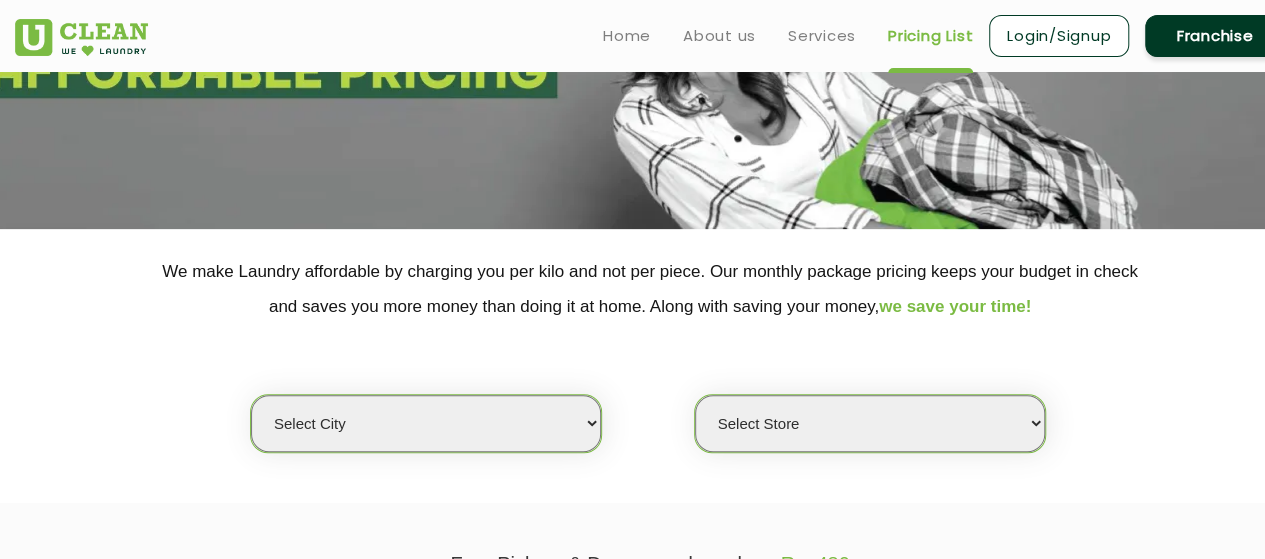 select on "75" 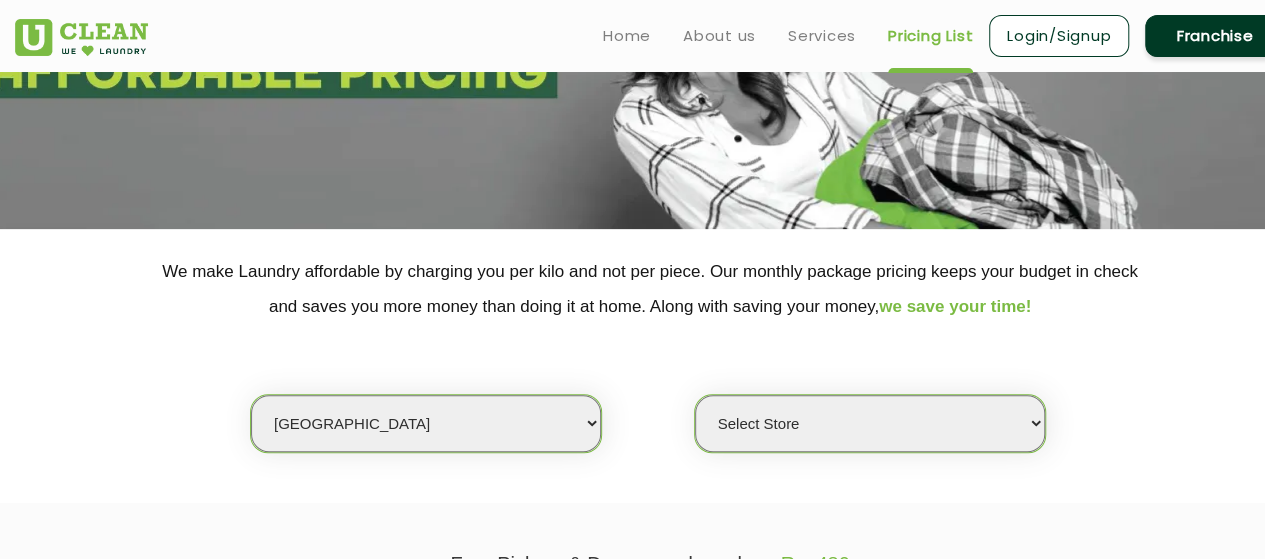 click on "Select city [GEOGRAPHIC_DATA] [GEOGRAPHIC_DATA] [GEOGRAPHIC_DATA] [GEOGRAPHIC_DATA] [GEOGRAPHIC_DATA] [GEOGRAPHIC_DATA] [GEOGRAPHIC_DATA] - [GEOGRAPHIC_DATA] Select [GEOGRAPHIC_DATA] [GEOGRAPHIC_DATA] [GEOGRAPHIC_DATA] [GEOGRAPHIC_DATA] [GEOGRAPHIC_DATA] [GEOGRAPHIC_DATA] [GEOGRAPHIC_DATA] [GEOGRAPHIC_DATA] [GEOGRAPHIC_DATA] [GEOGRAPHIC_DATA] [GEOGRAPHIC_DATA] [GEOGRAPHIC_DATA] [GEOGRAPHIC_DATA] [GEOGRAPHIC_DATA] [GEOGRAPHIC_DATA] [GEOGRAPHIC_DATA] [GEOGRAPHIC_DATA] [GEOGRAPHIC_DATA] [GEOGRAPHIC_DATA] [GEOGRAPHIC_DATA] [GEOGRAPHIC_DATA] [GEOGRAPHIC_DATA] [GEOGRAPHIC_DATA] [GEOGRAPHIC_DATA] [GEOGRAPHIC_DATA] [GEOGRAPHIC_DATA] [GEOGRAPHIC_DATA] [GEOGRAPHIC_DATA] [GEOGRAPHIC_DATA] [GEOGRAPHIC_DATA] [GEOGRAPHIC_DATA] [GEOGRAPHIC_DATA] [GEOGRAPHIC_DATA] [GEOGRAPHIC_DATA] [GEOGRAPHIC_DATA] [GEOGRAPHIC_DATA] [GEOGRAPHIC_DATA] [GEOGRAPHIC_DATA] [GEOGRAPHIC_DATA] [GEOGRAPHIC_DATA] [GEOGRAPHIC_DATA] [GEOGRAPHIC_DATA] [GEOGRAPHIC_DATA] [GEOGRAPHIC_DATA] [GEOGRAPHIC_DATA] [GEOGRAPHIC_DATA] [GEOGRAPHIC_DATA] [GEOGRAPHIC_DATA] [GEOGRAPHIC_DATA] [GEOGRAPHIC_DATA] [GEOGRAPHIC_DATA] [GEOGRAPHIC_DATA] [GEOGRAPHIC_DATA] [GEOGRAPHIC_DATA] [GEOGRAPHIC_DATA] [GEOGRAPHIC_DATA] [GEOGRAPHIC_DATA] [GEOGRAPHIC_DATA] [GEOGRAPHIC_DATA] [GEOGRAPHIC_DATA] [GEOGRAPHIC_DATA] [GEOGRAPHIC_DATA] [GEOGRAPHIC_DATA] [GEOGRAPHIC_DATA] [GEOGRAPHIC_DATA] [GEOGRAPHIC_DATA] [GEOGRAPHIC_DATA] [GEOGRAPHIC_DATA] [GEOGRAPHIC_DATA] [GEOGRAPHIC_DATA] [GEOGRAPHIC_DATA] [GEOGRAPHIC_DATA] [GEOGRAPHIC_DATA] [GEOGRAPHIC_DATA] [GEOGRAPHIC_DATA] [GEOGRAPHIC_DATA] [GEOGRAPHIC_DATA] [GEOGRAPHIC_DATA] [GEOGRAPHIC_DATA] - Select [GEOGRAPHIC_DATA] [GEOGRAPHIC_DATA] [GEOGRAPHIC_DATA] [GEOGRAPHIC_DATA] [GEOGRAPHIC_DATA] [GEOGRAPHIC_DATA] [GEOGRAPHIC_DATA] [GEOGRAPHIC_DATA] [GEOGRAPHIC_DATA] [GEOGRAPHIC_DATA] [GEOGRAPHIC_DATA] [GEOGRAPHIC_DATA] [GEOGRAPHIC_DATA] [GEOGRAPHIC_DATA] [GEOGRAPHIC_DATA] [GEOGRAPHIC_DATA] [GEOGRAPHIC_DATA] [GEOGRAPHIC_DATA] [GEOGRAPHIC_DATA] [GEOGRAPHIC_DATA] [GEOGRAPHIC_DATA] [GEOGRAPHIC_DATA] [GEOGRAPHIC_DATA] [GEOGRAPHIC_DATA] [GEOGRAPHIC_DATA] [GEOGRAPHIC_DATA] [GEOGRAPHIC_DATA] [GEOGRAPHIC_DATA] [GEOGRAPHIC_DATA] [GEOGRAPHIC_DATA] [GEOGRAPHIC_DATA]" at bounding box center [426, 423] 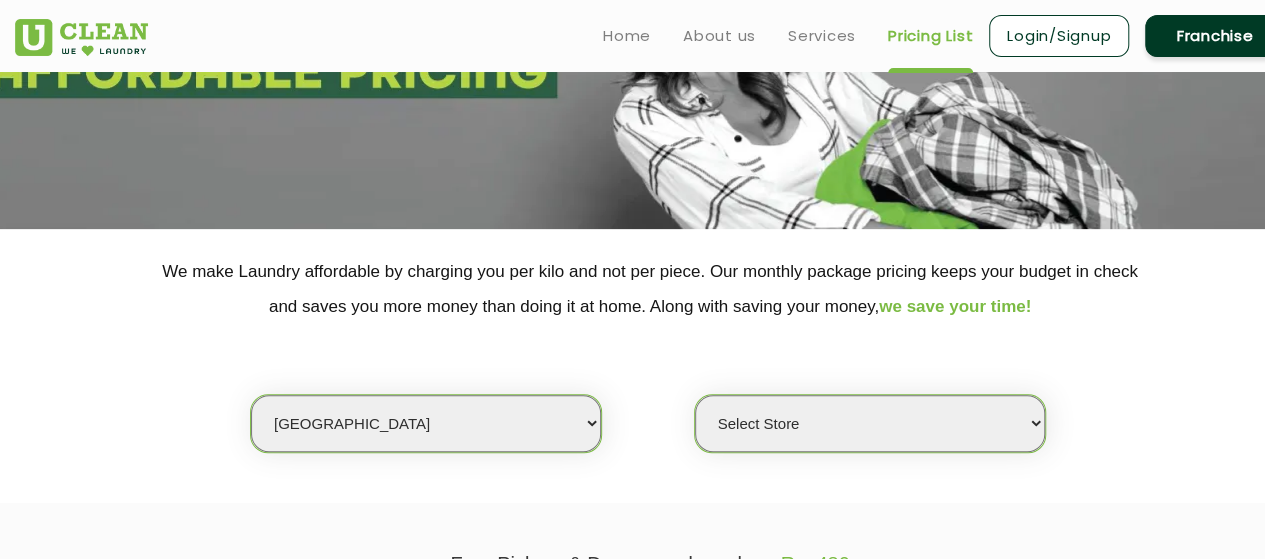 click on "Select Store [GEOGRAPHIC_DATA] (UC237) [GEOGRAPHIC_DATA]" at bounding box center [870, 423] 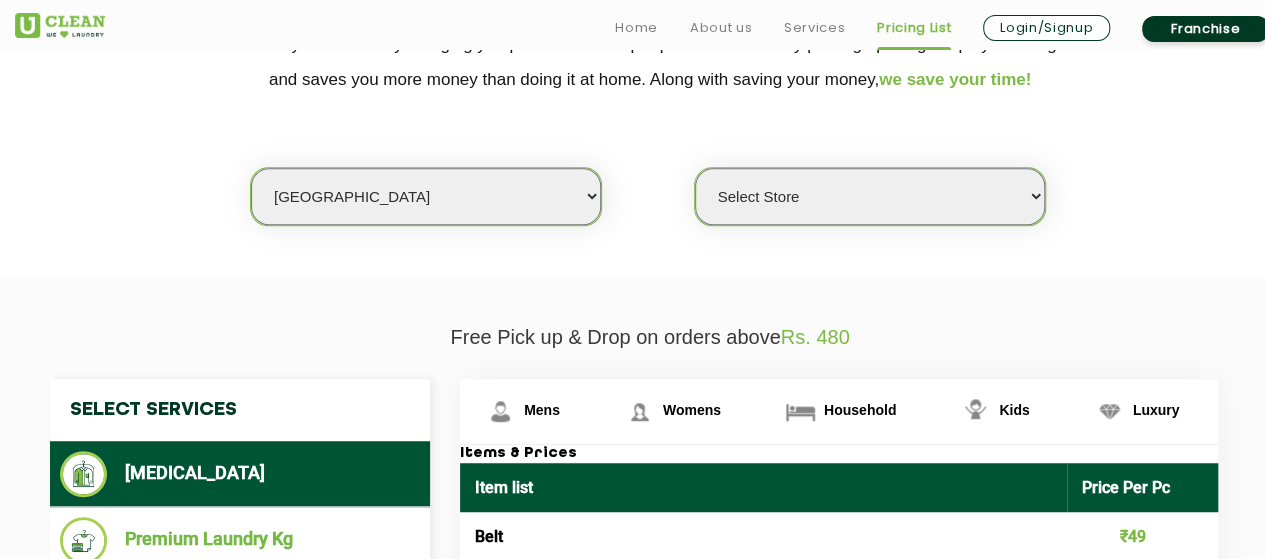 scroll, scrollTop: 466, scrollLeft: 0, axis: vertical 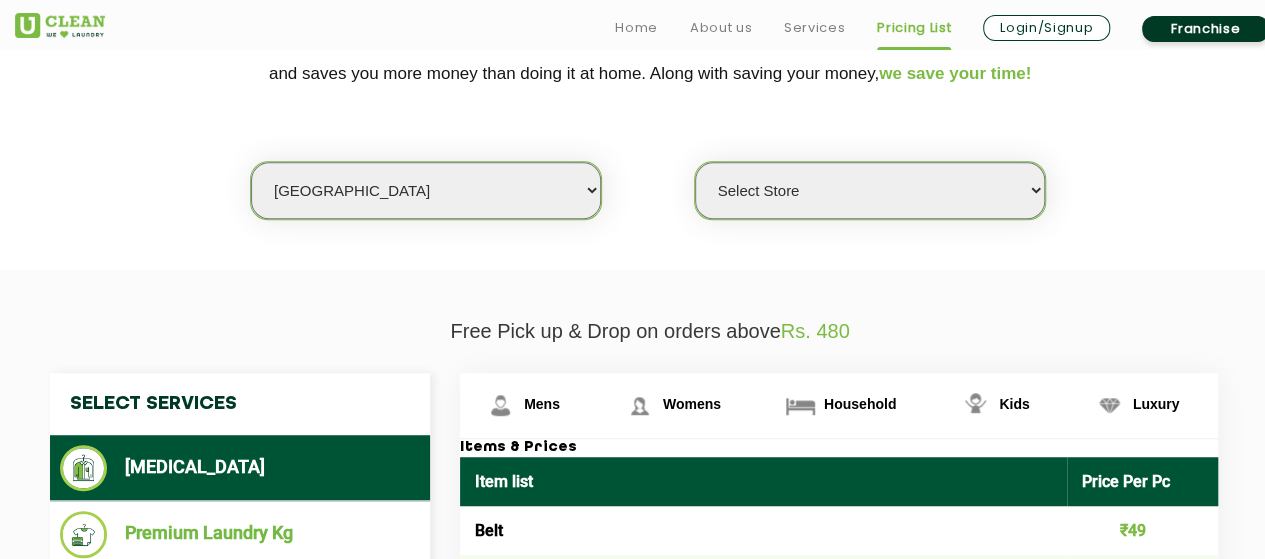 click on "Select Store [GEOGRAPHIC_DATA] (UC237) [GEOGRAPHIC_DATA]" at bounding box center (870, 190) 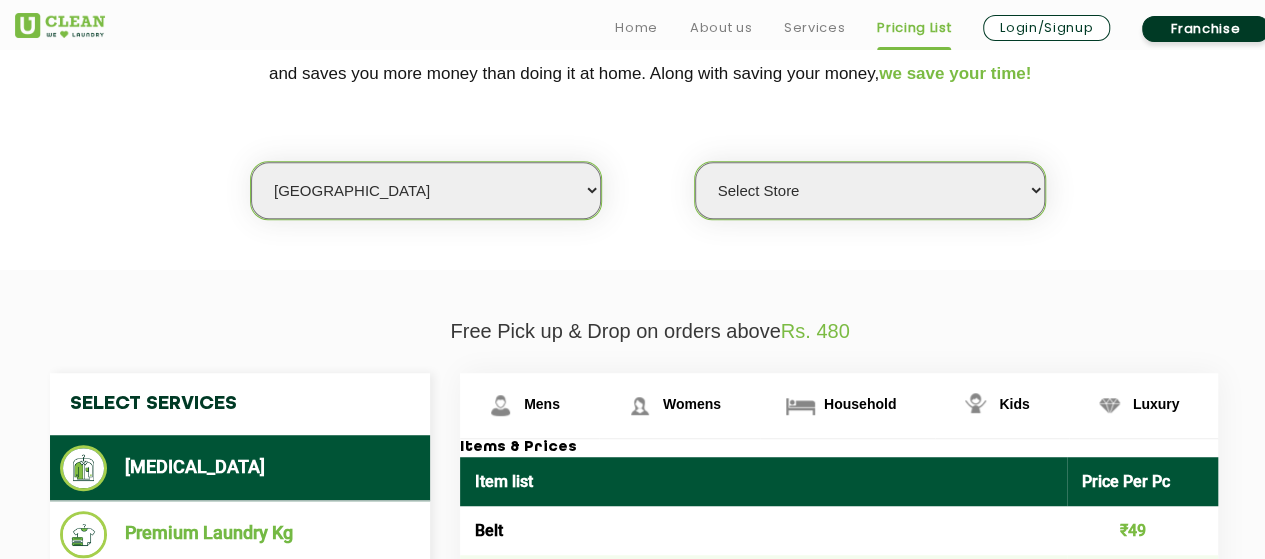 select on "236" 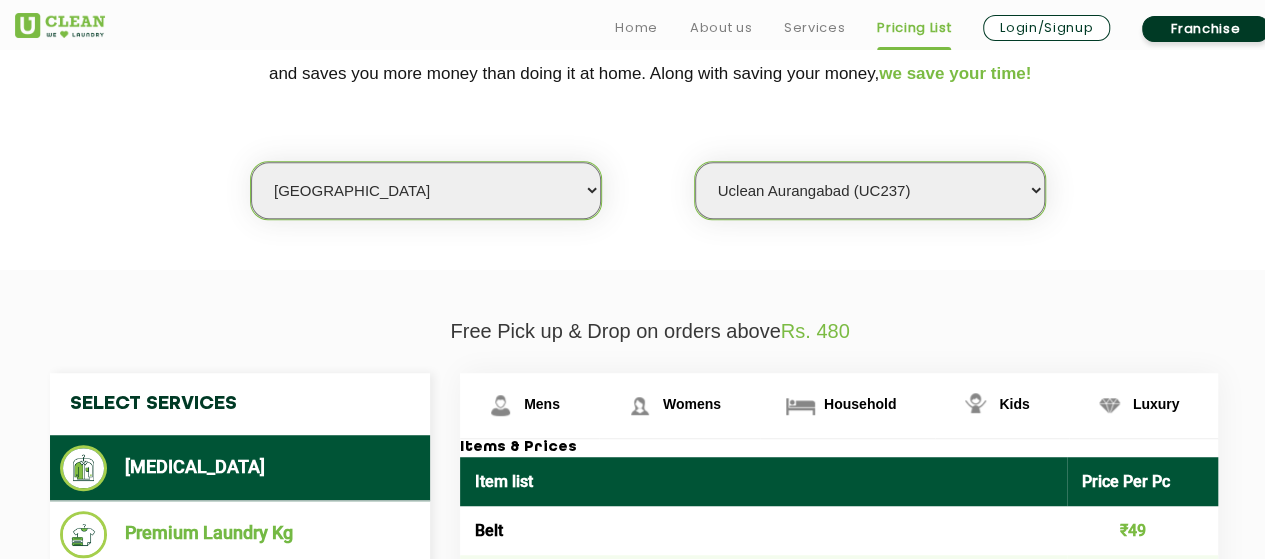 click on "Select Store [GEOGRAPHIC_DATA] (UC237) [GEOGRAPHIC_DATA]" at bounding box center [870, 190] 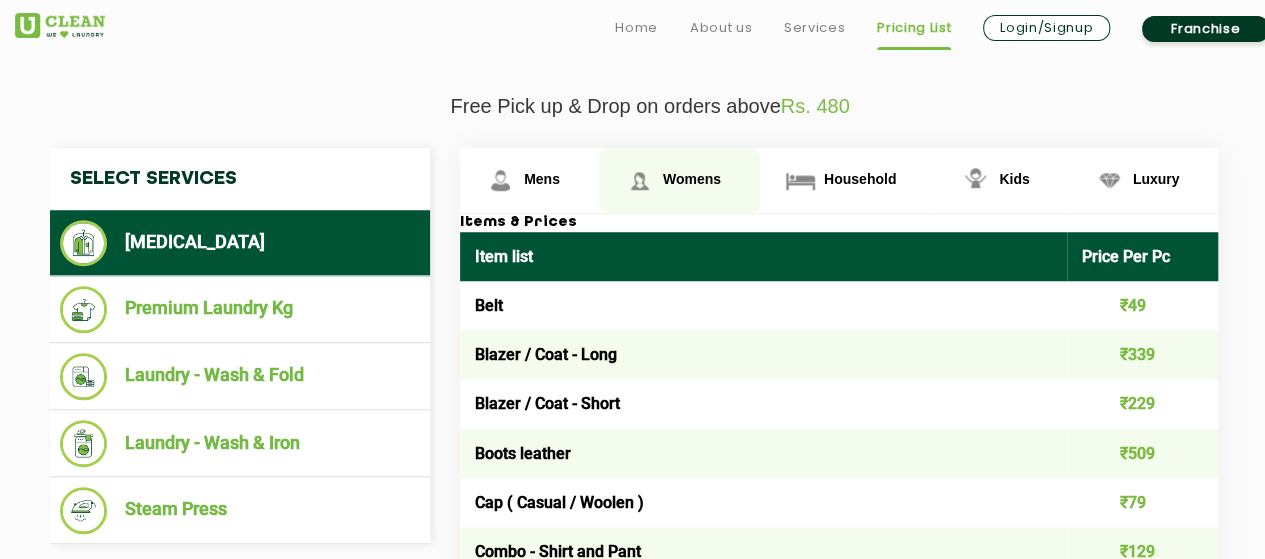 scroll, scrollTop: 700, scrollLeft: 0, axis: vertical 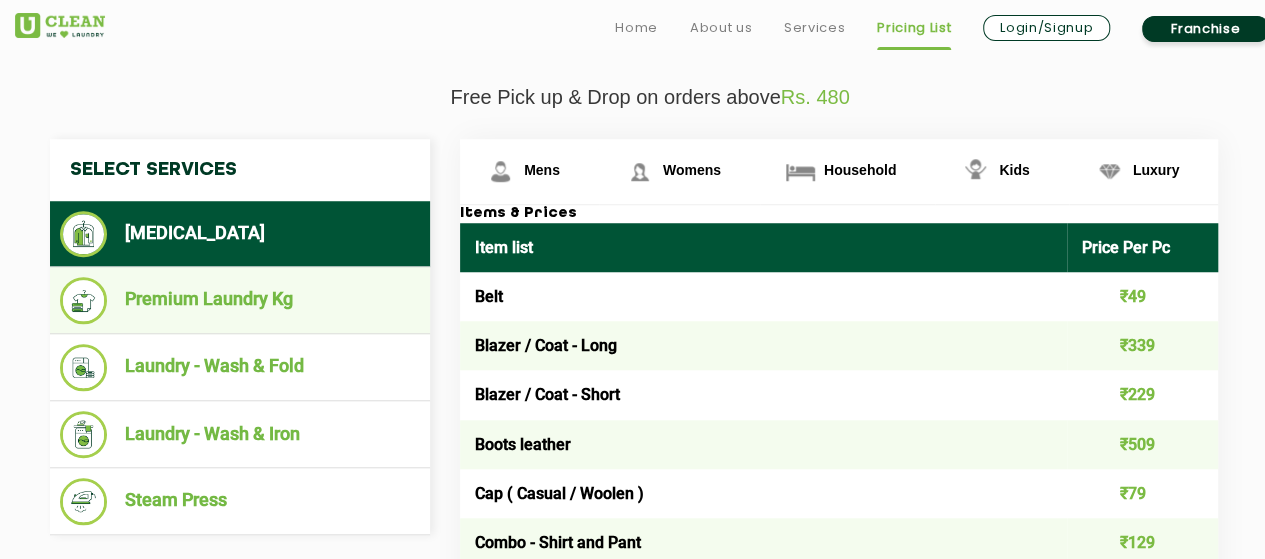 click on "Premium Laundry Kg" at bounding box center [240, 300] 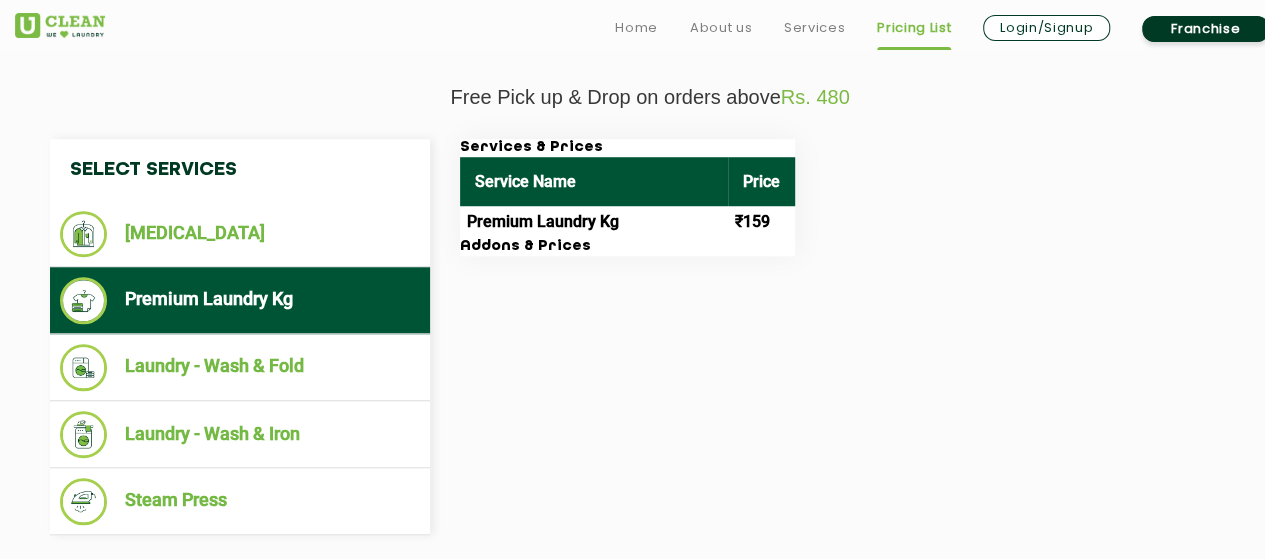 click on "Premium Laundry Kg" at bounding box center [594, 222] 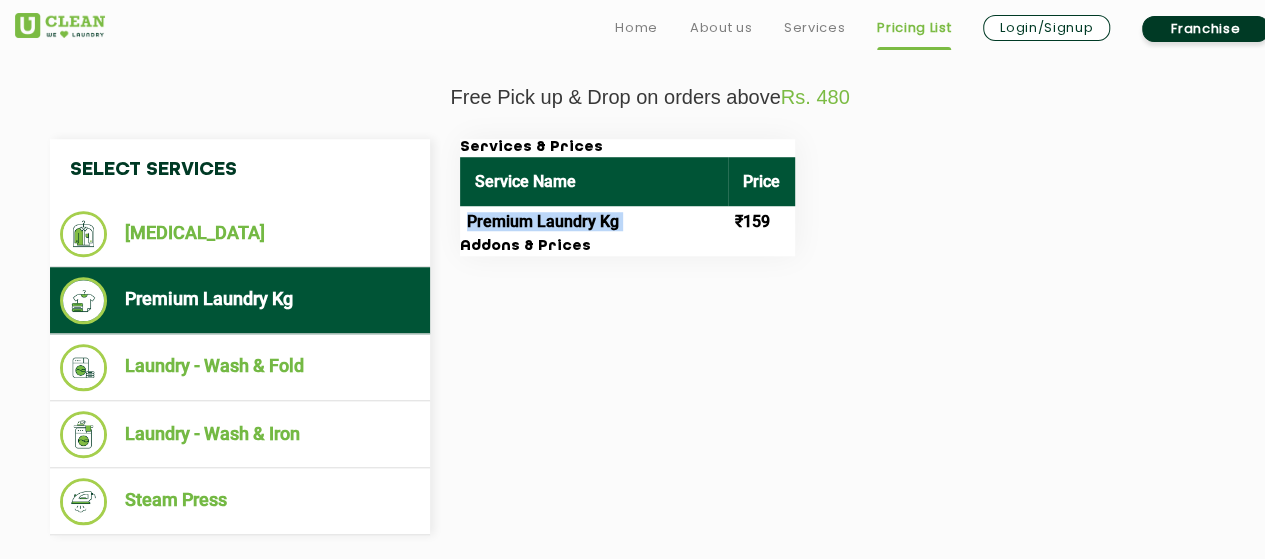 click on "Premium Laundry Kg" at bounding box center [594, 222] 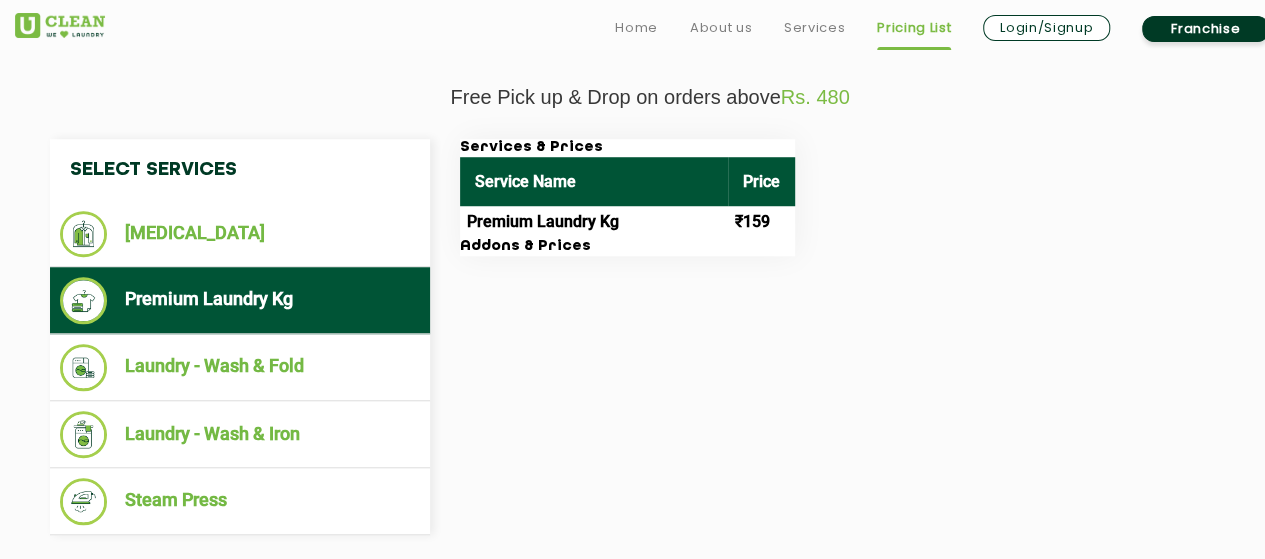 click on "Premium Laundry Kg" at bounding box center [594, 222] 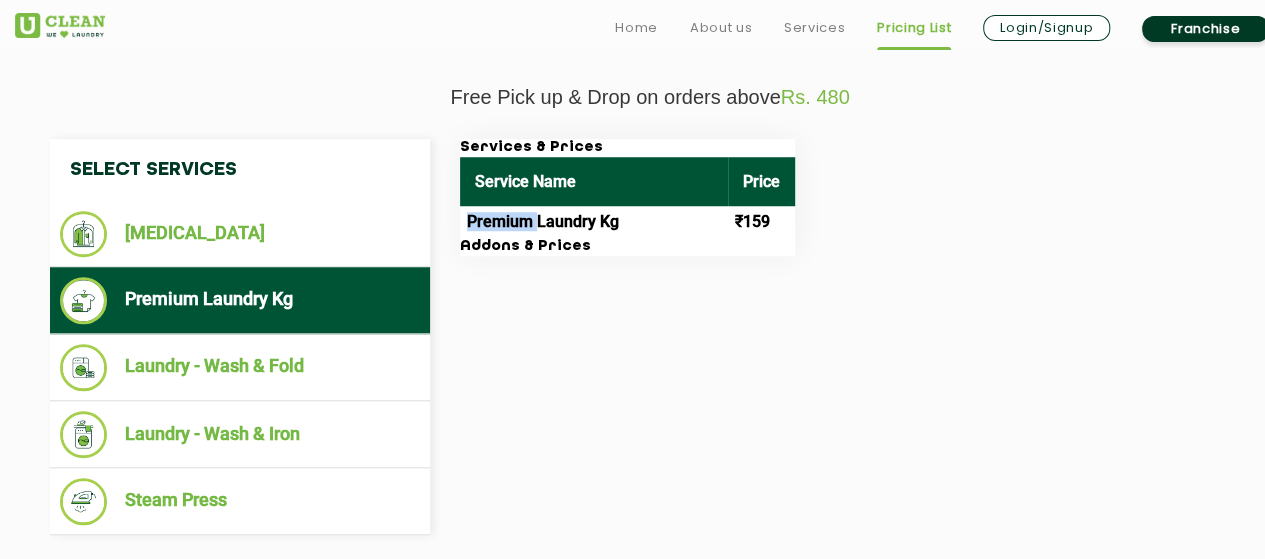 click on "Premium Laundry Kg" at bounding box center [594, 222] 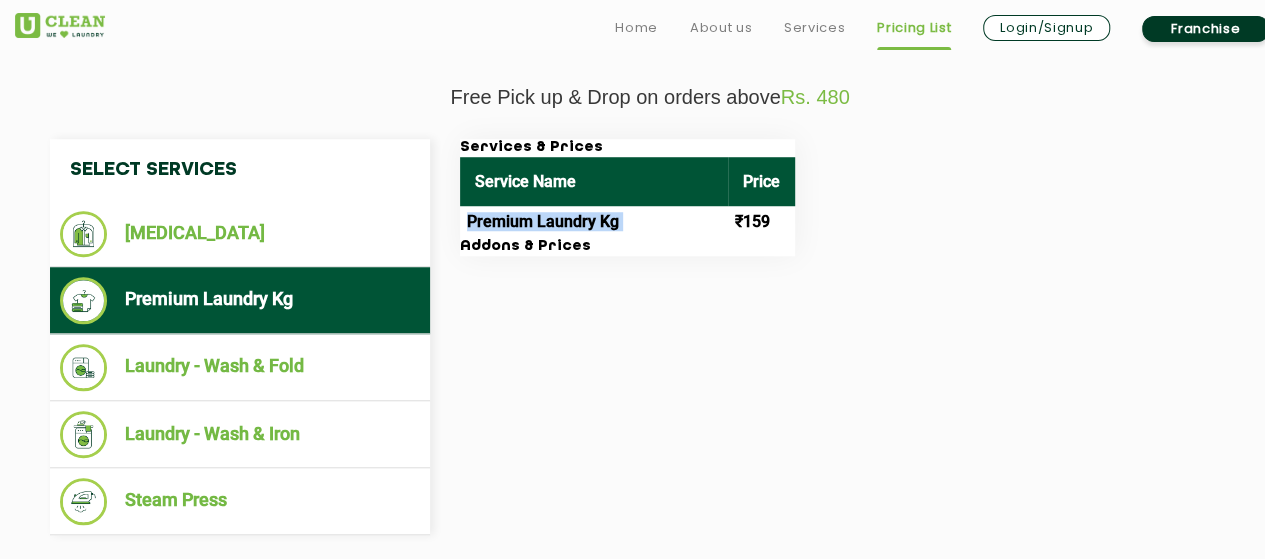 click on "Premium Laundry Kg" at bounding box center (594, 222) 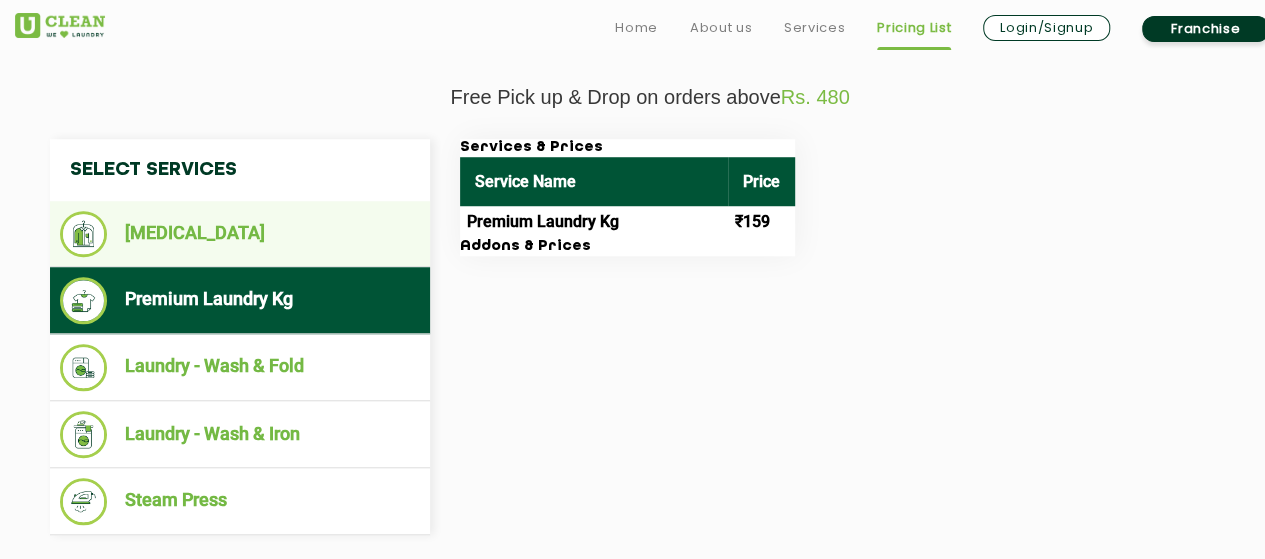 click on "[MEDICAL_DATA]" at bounding box center (240, 234) 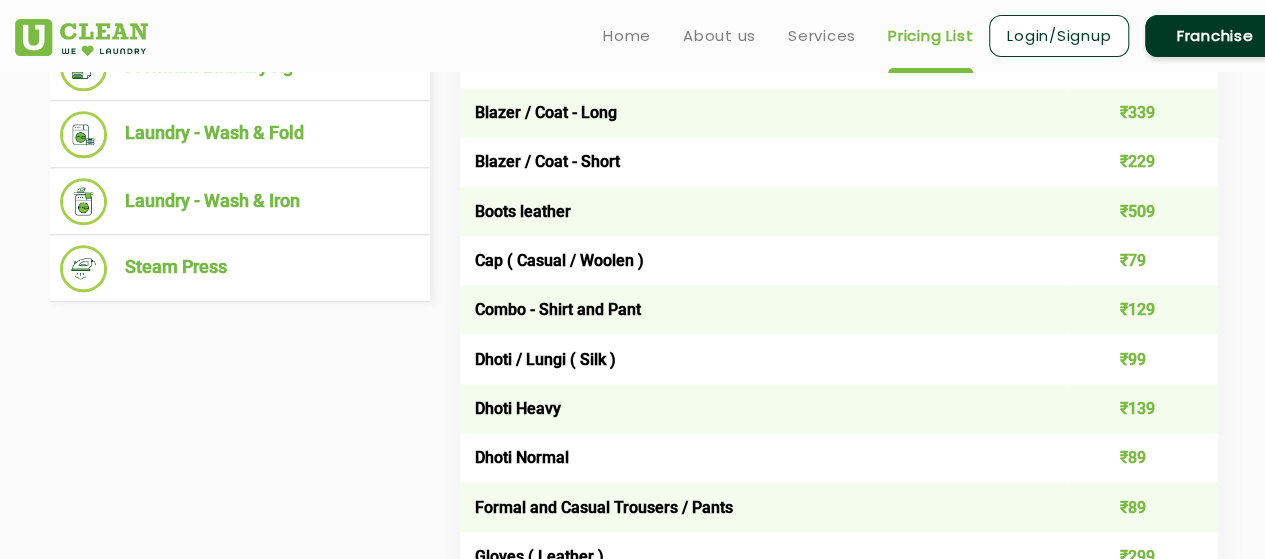 scroll, scrollTop: 700, scrollLeft: 0, axis: vertical 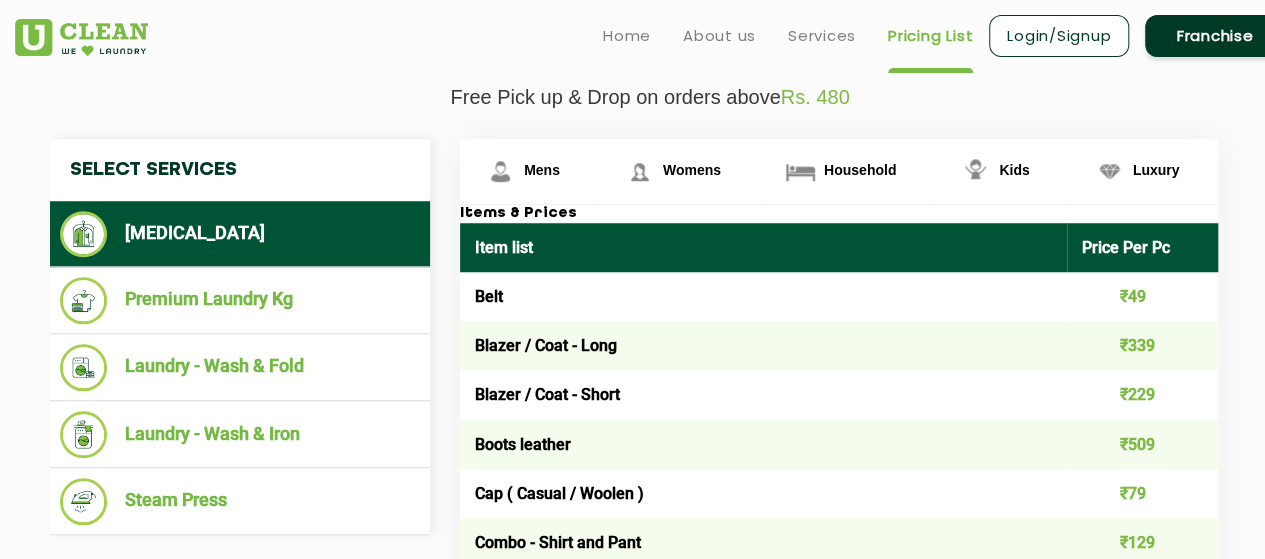click on "Belt" at bounding box center (763, 296) 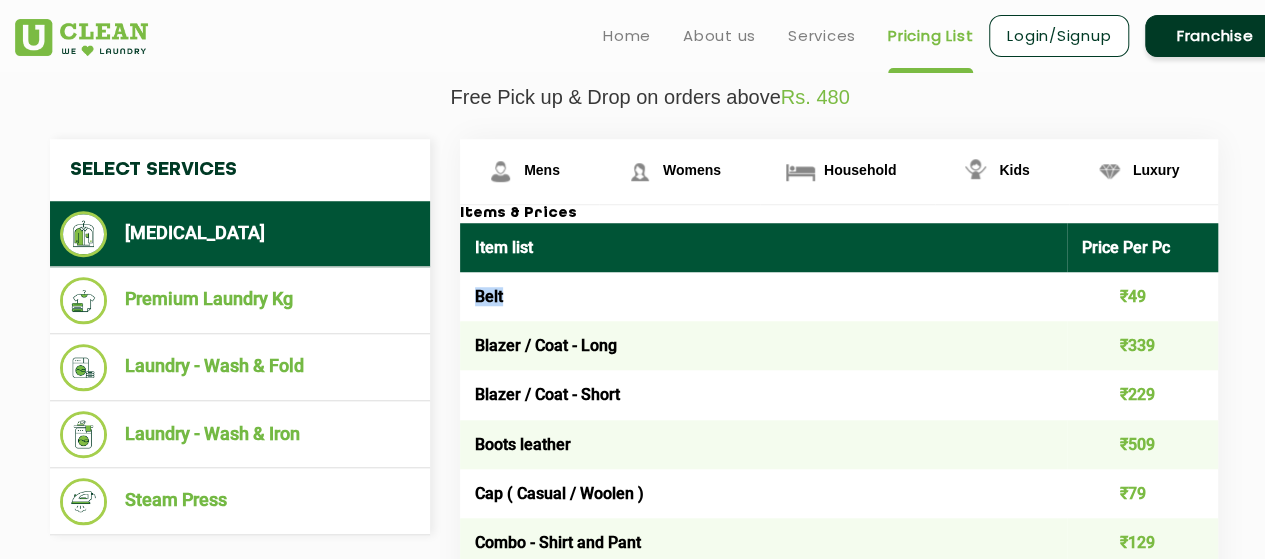 click on "Belt" at bounding box center [763, 296] 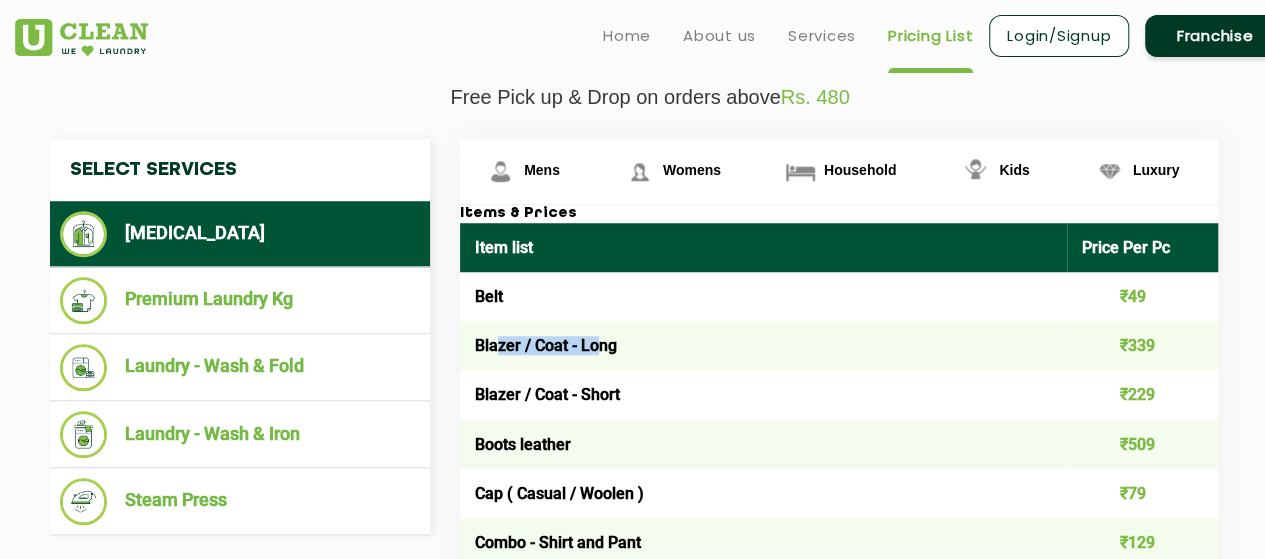drag, startPoint x: 494, startPoint y: 341, endPoint x: 599, endPoint y: 350, distance: 105.38501 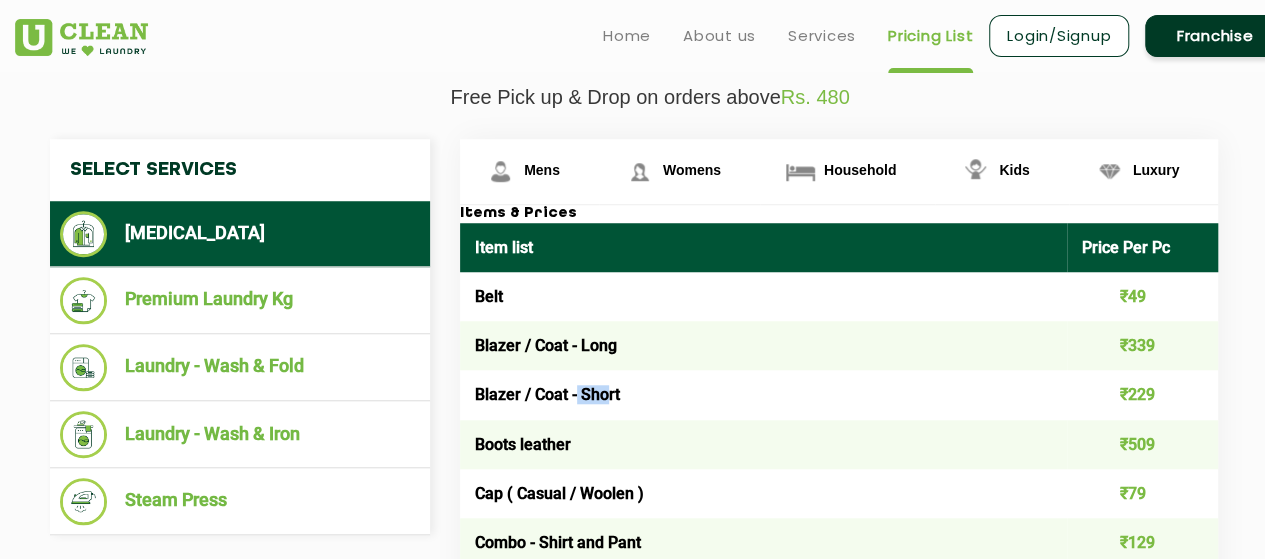 drag, startPoint x: 626, startPoint y: 395, endPoint x: 791, endPoint y: 331, distance: 176.9774 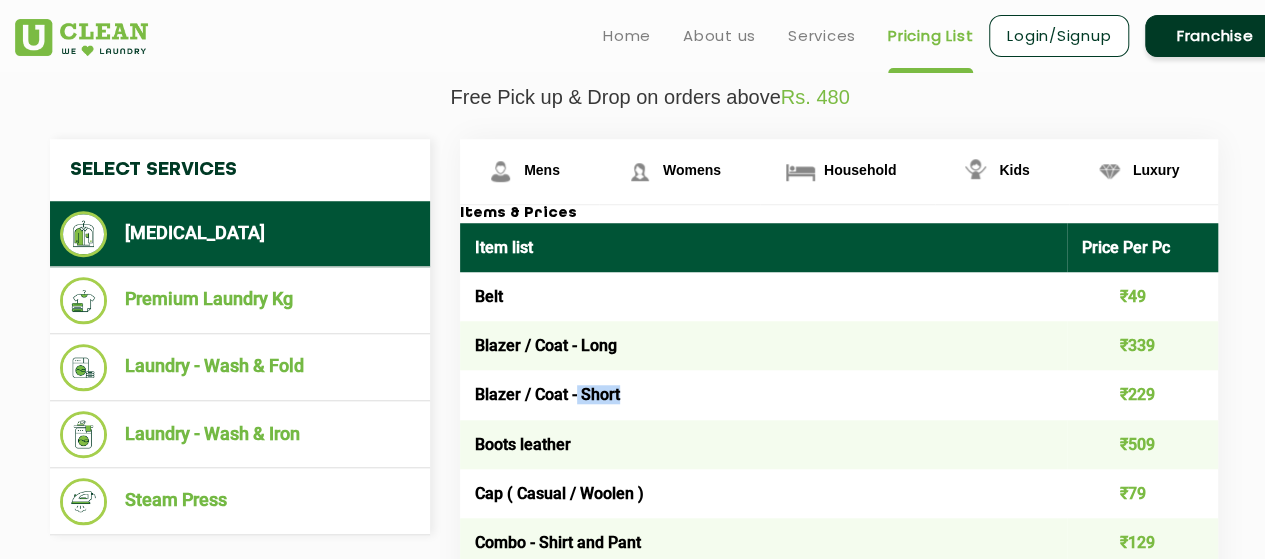 scroll, scrollTop: 0, scrollLeft: 0, axis: both 